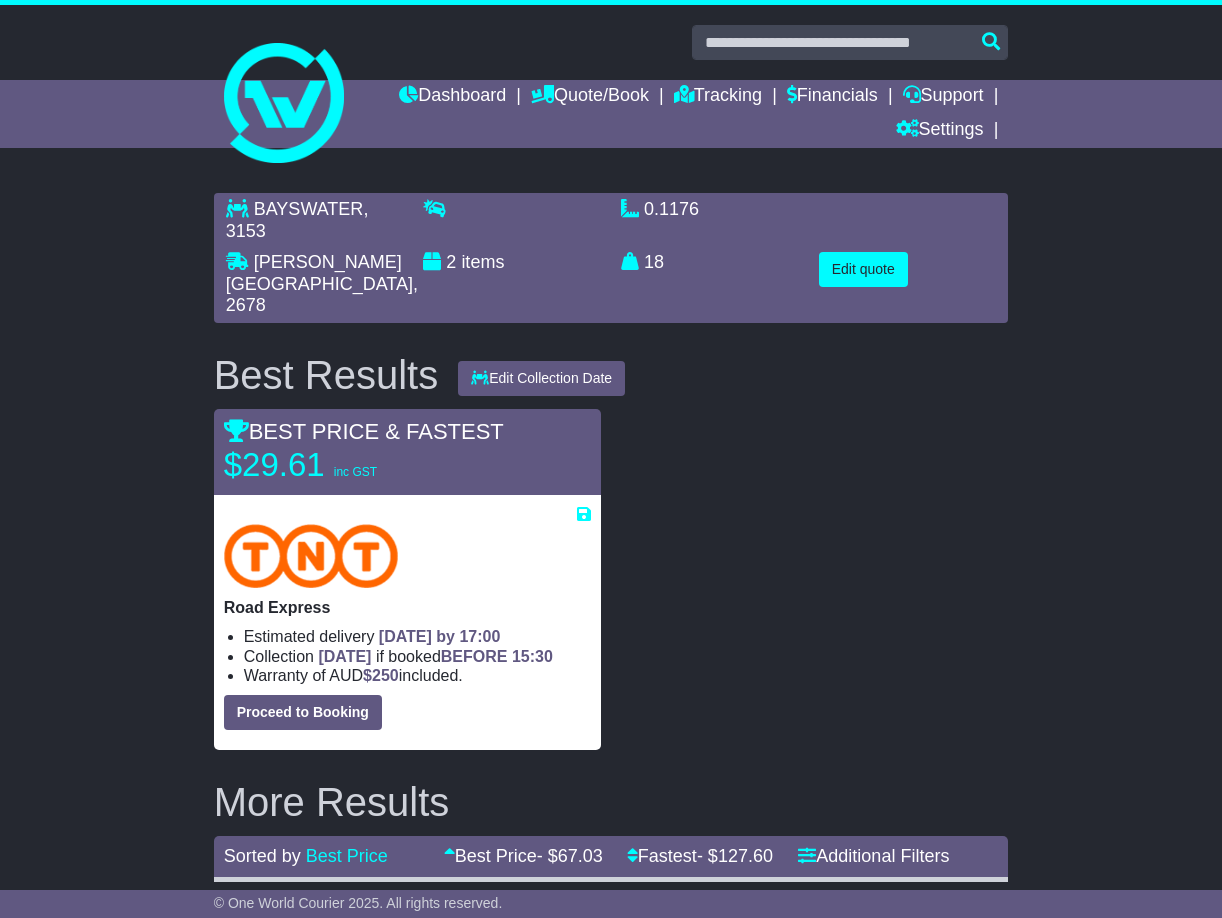 scroll, scrollTop: 0, scrollLeft: 0, axis: both 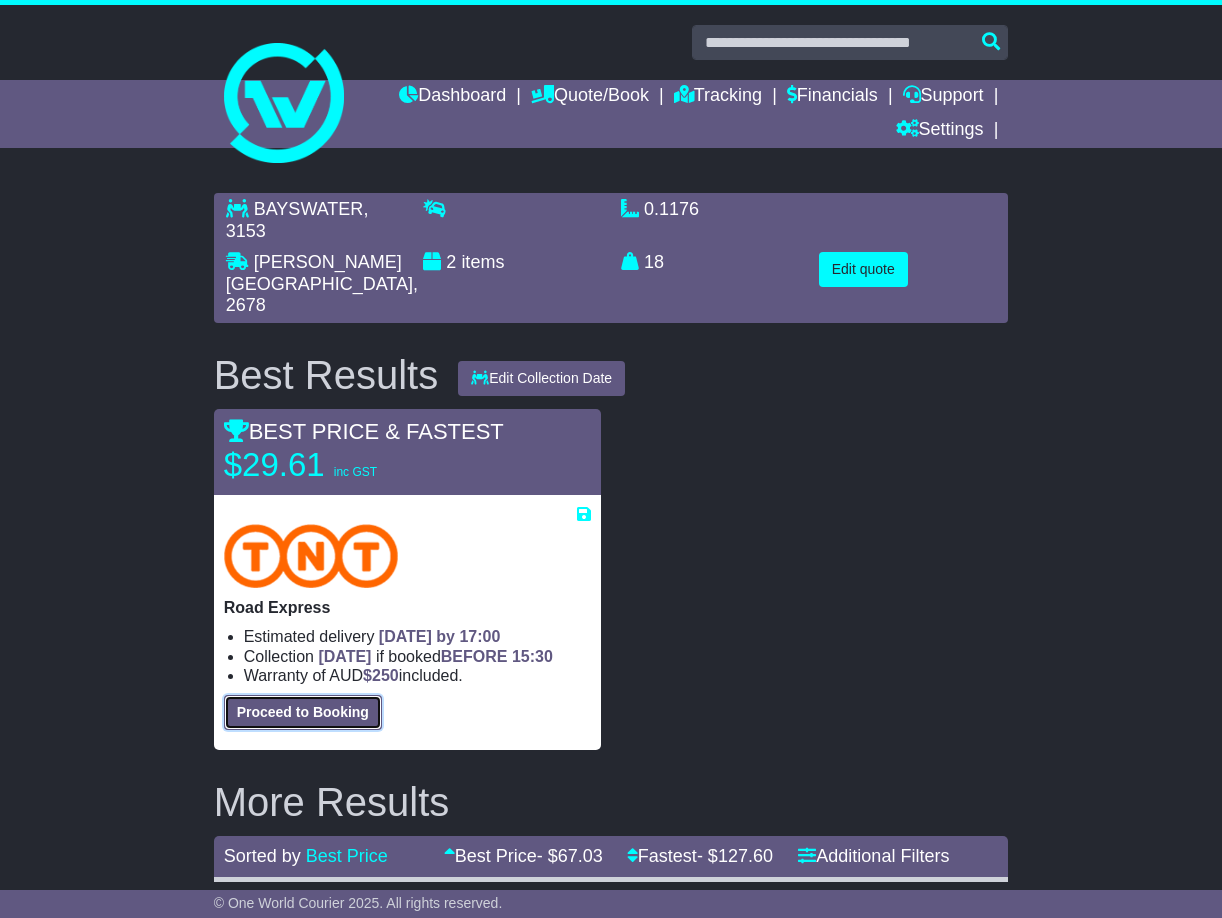 click on "Proceed to Booking" at bounding box center (303, 712) 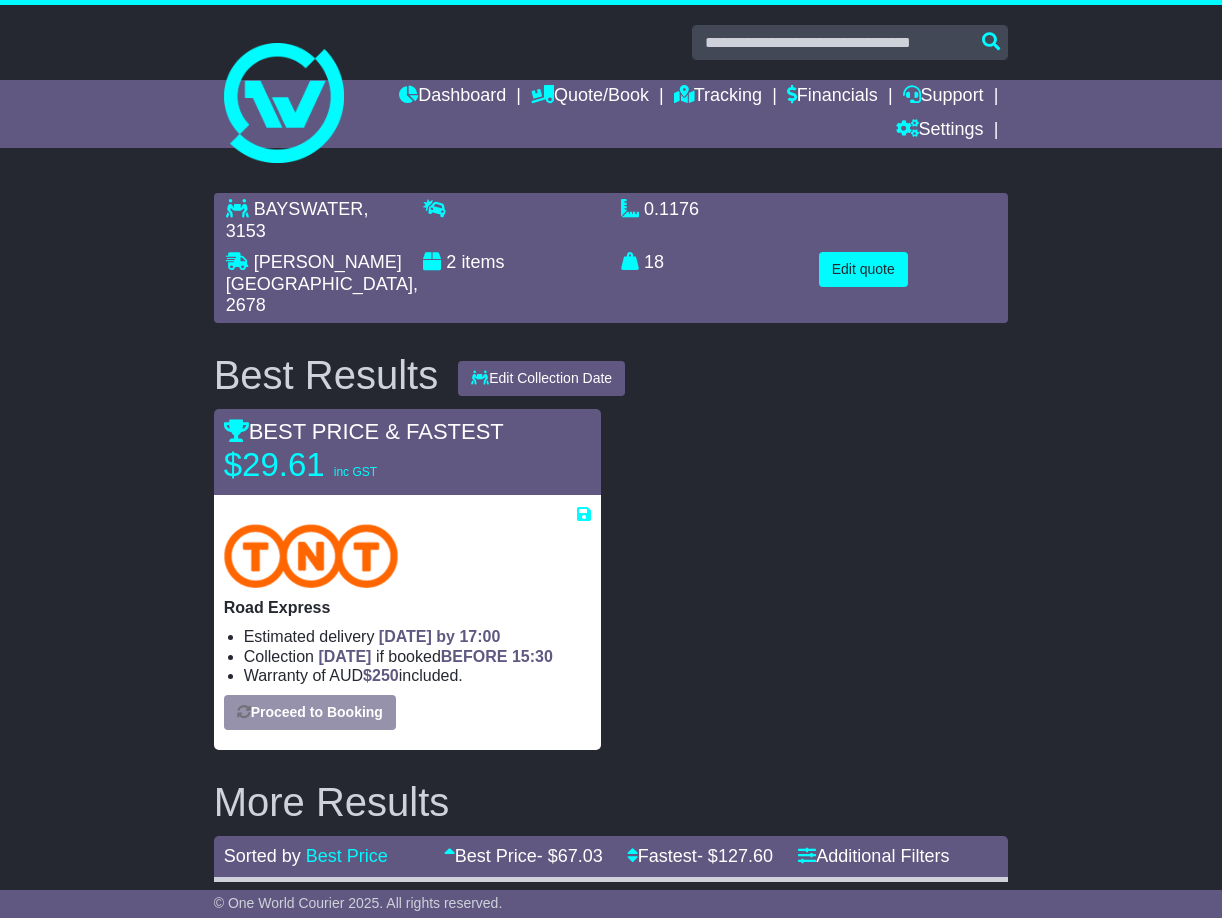 select on "*****" 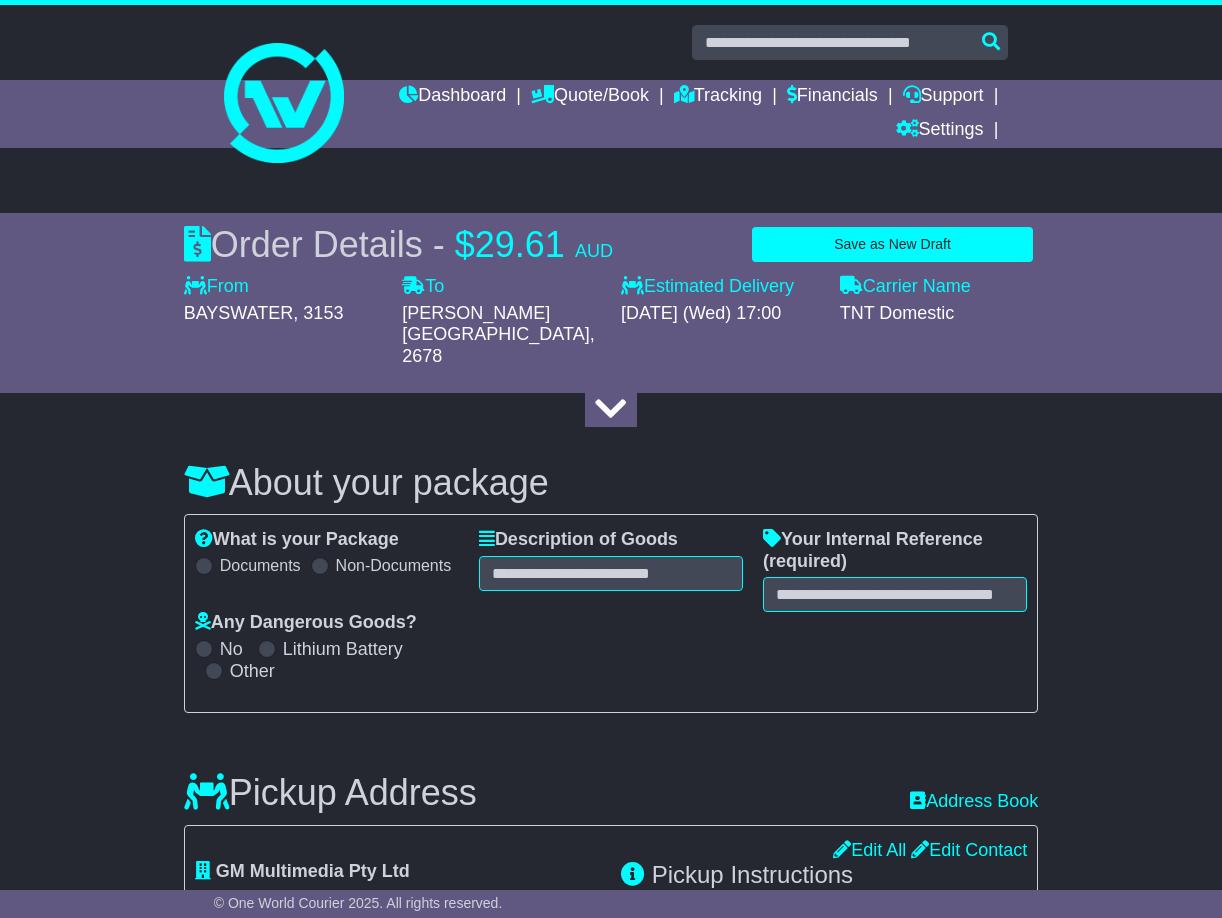 click on "Order Details -
$ 29.61   AUD
Save as New Draft
Save Used Draft
From
BAYSWATER , 3153
To
CHARLES STURT UNIVERSITY , 2678
Estimated Delivery
16 Jul (Wed) 17:00
Carrier Name
TNT Domestic" at bounding box center (611, 303) 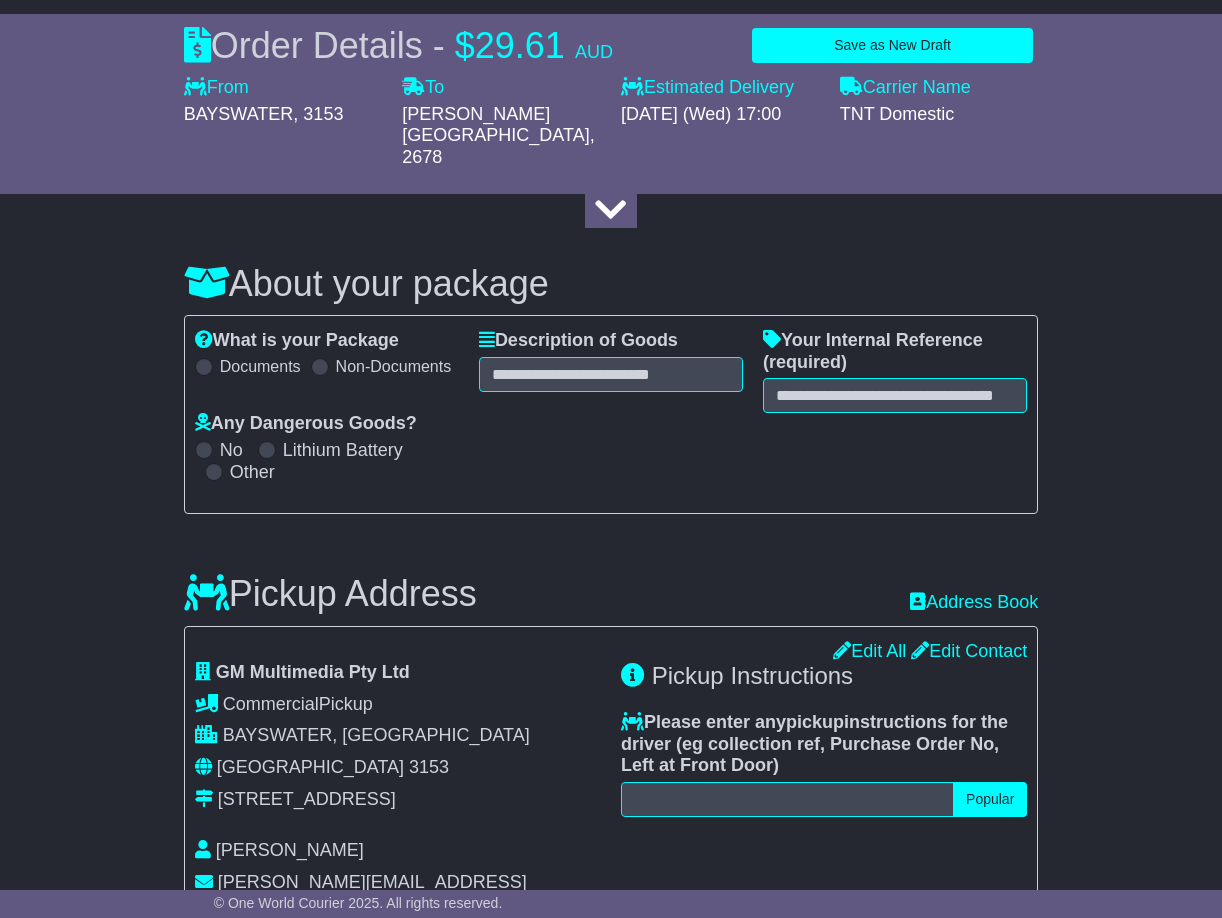 scroll, scrollTop: 200, scrollLeft: 0, axis: vertical 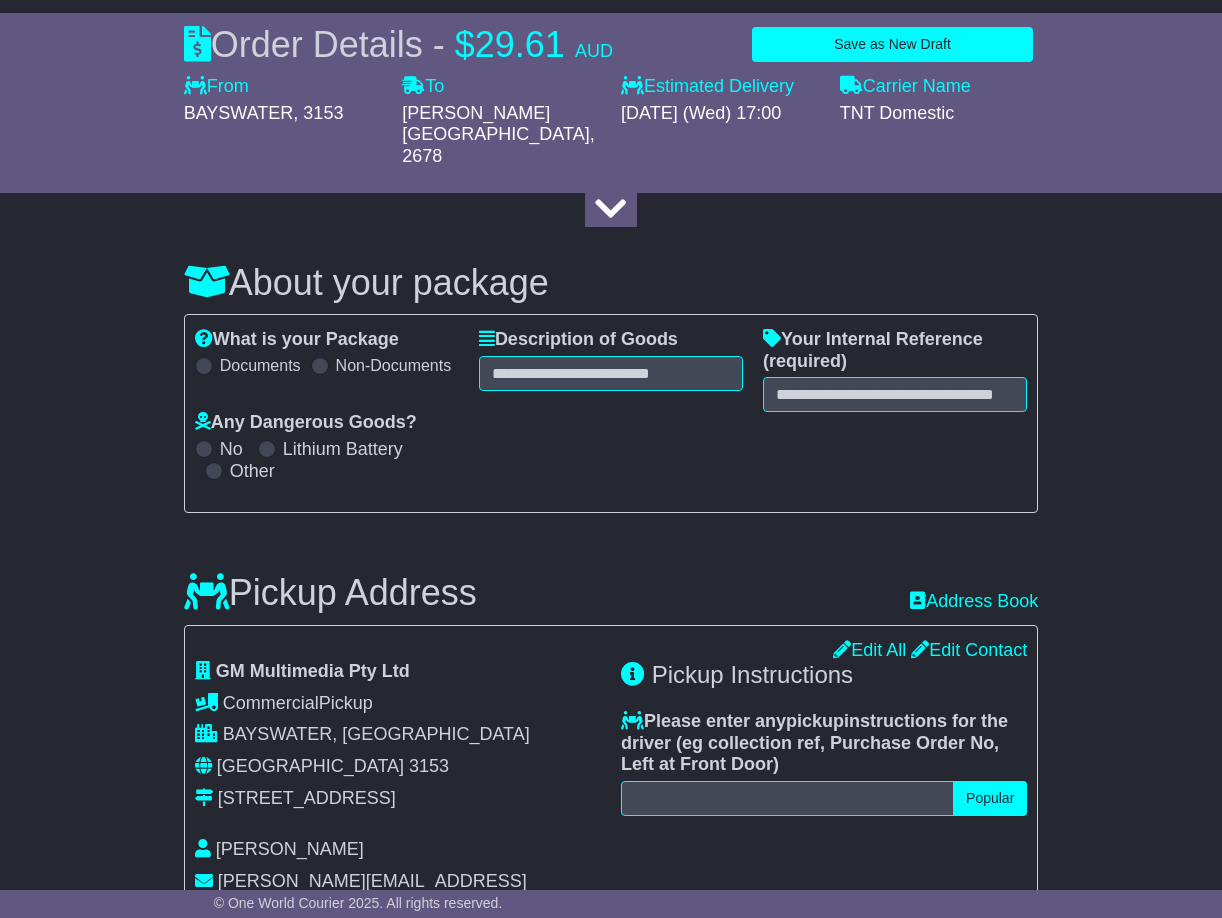 click on "Non-Documents" at bounding box center [394, 365] 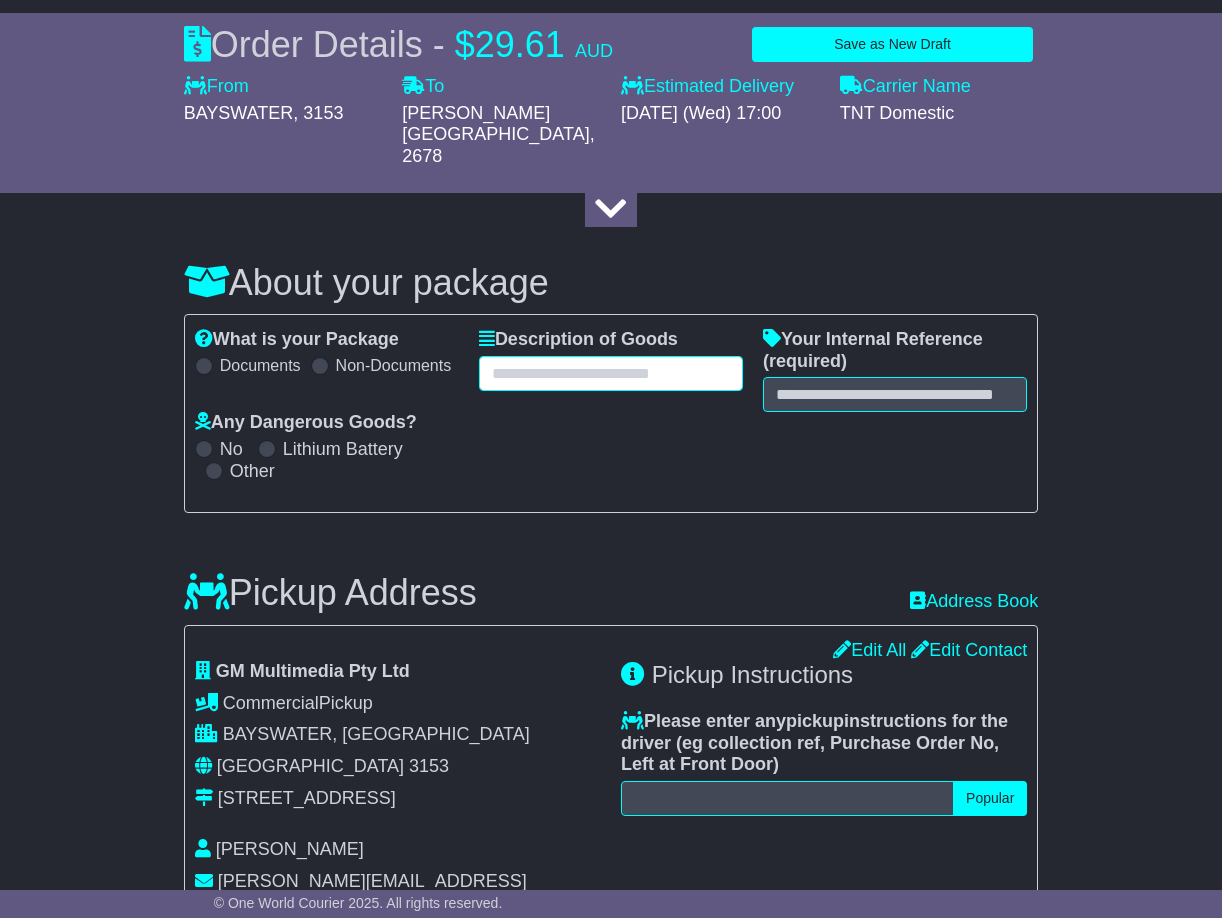 click at bounding box center [611, 373] 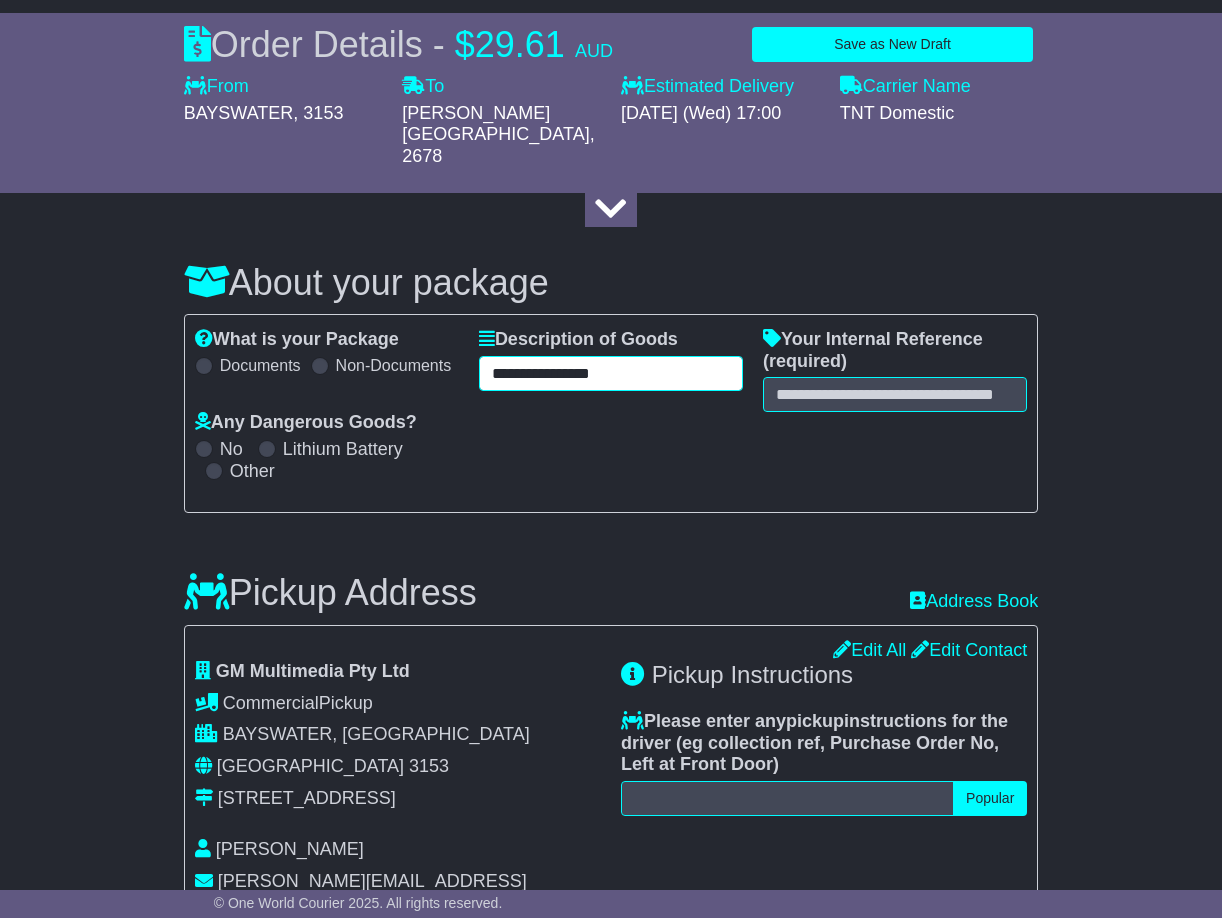 type on "**********" 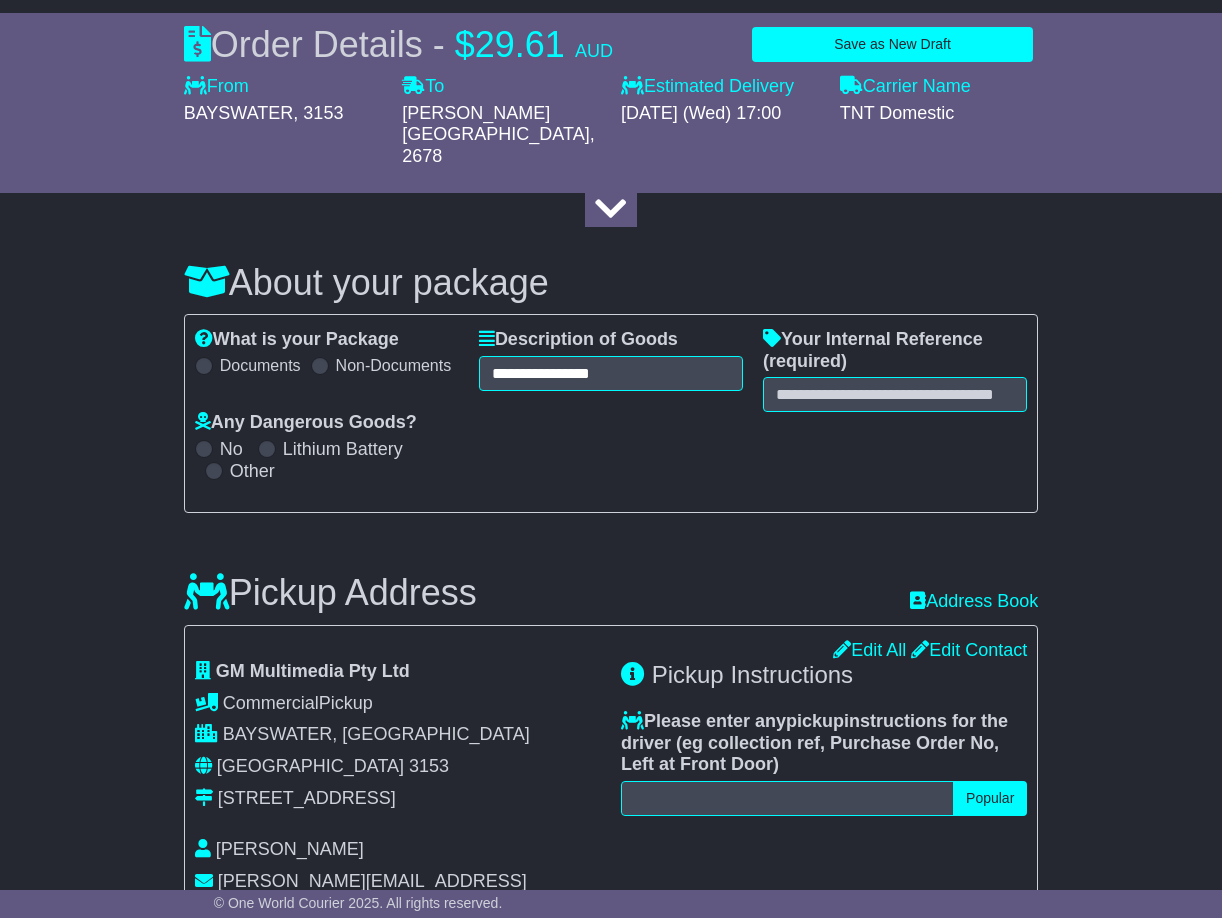 drag, startPoint x: 1102, startPoint y: 385, endPoint x: 1024, endPoint y: 385, distance: 78 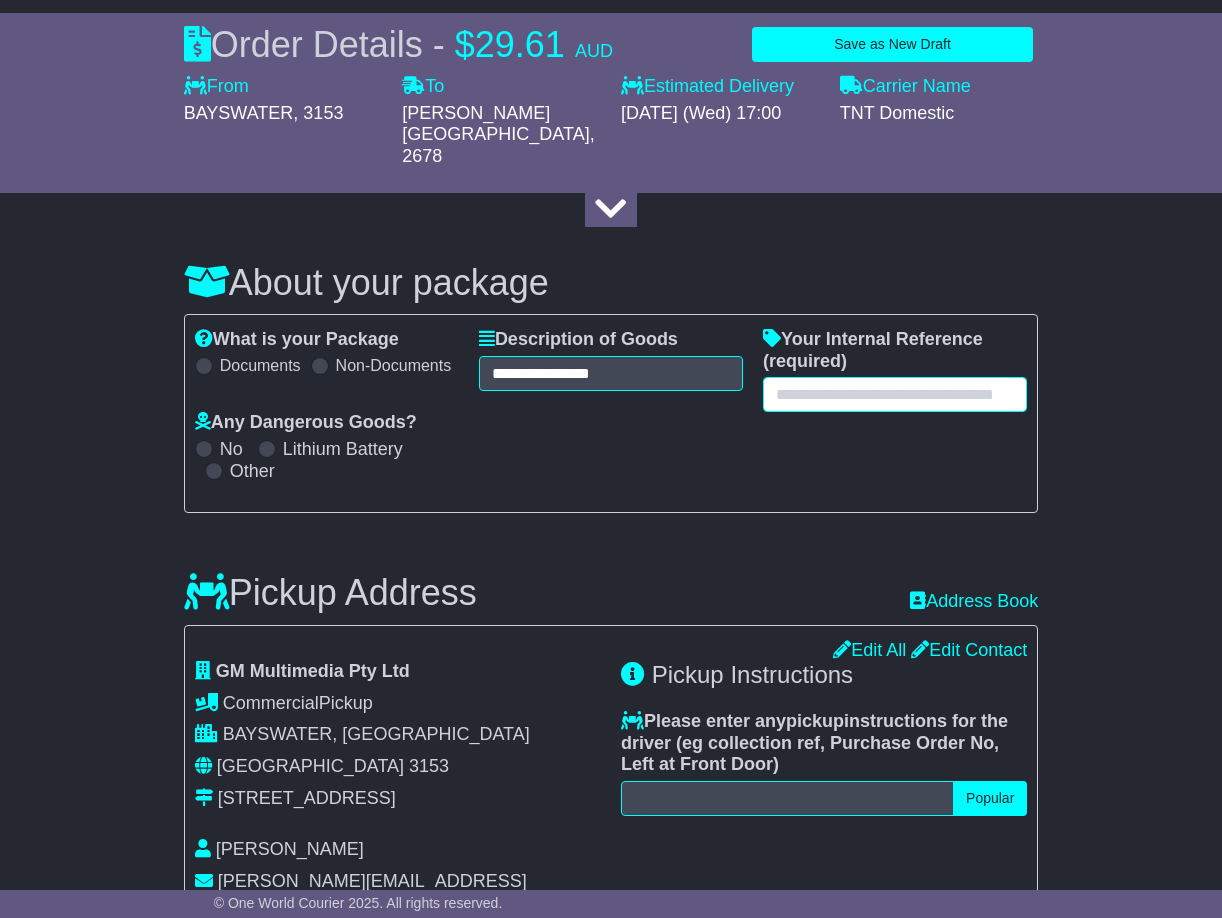 click at bounding box center [895, 394] 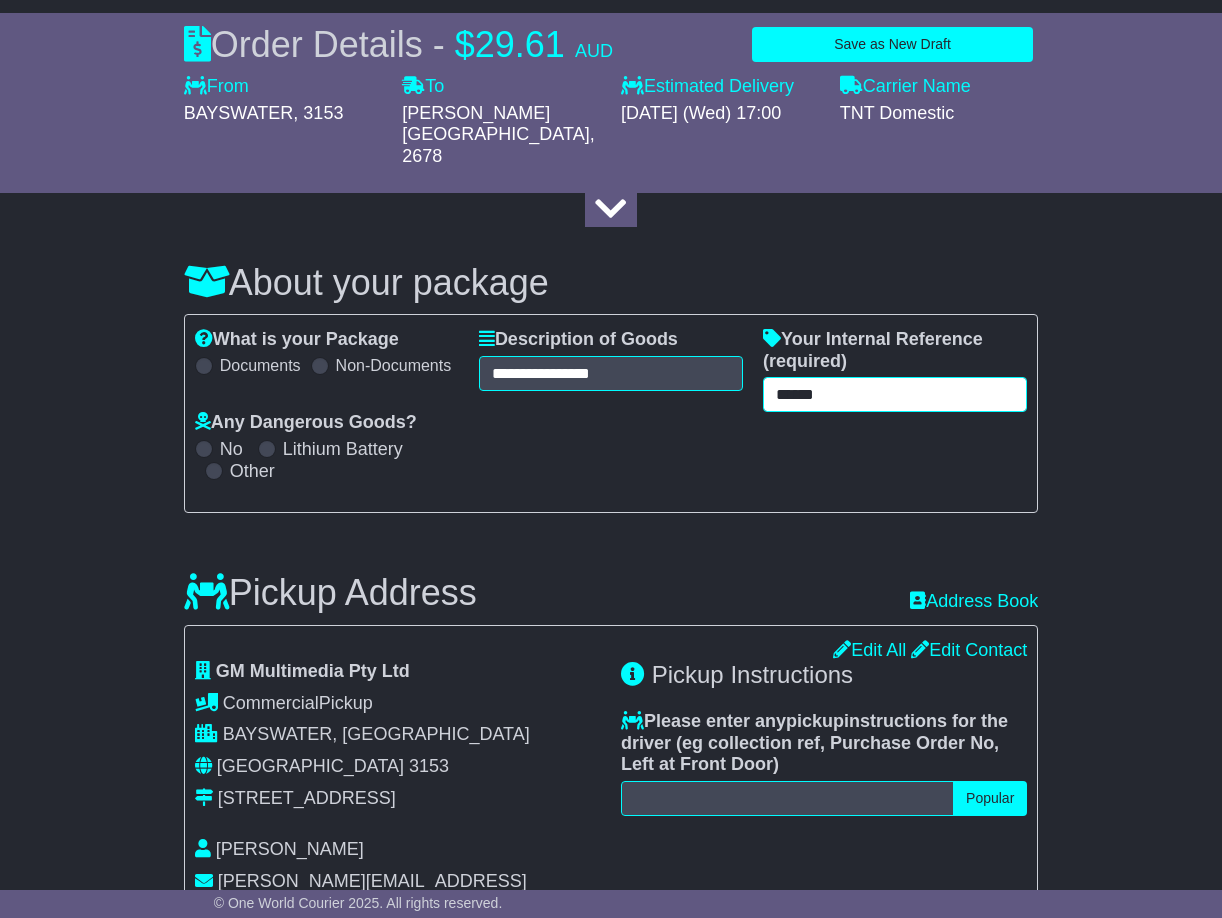 type on "******" 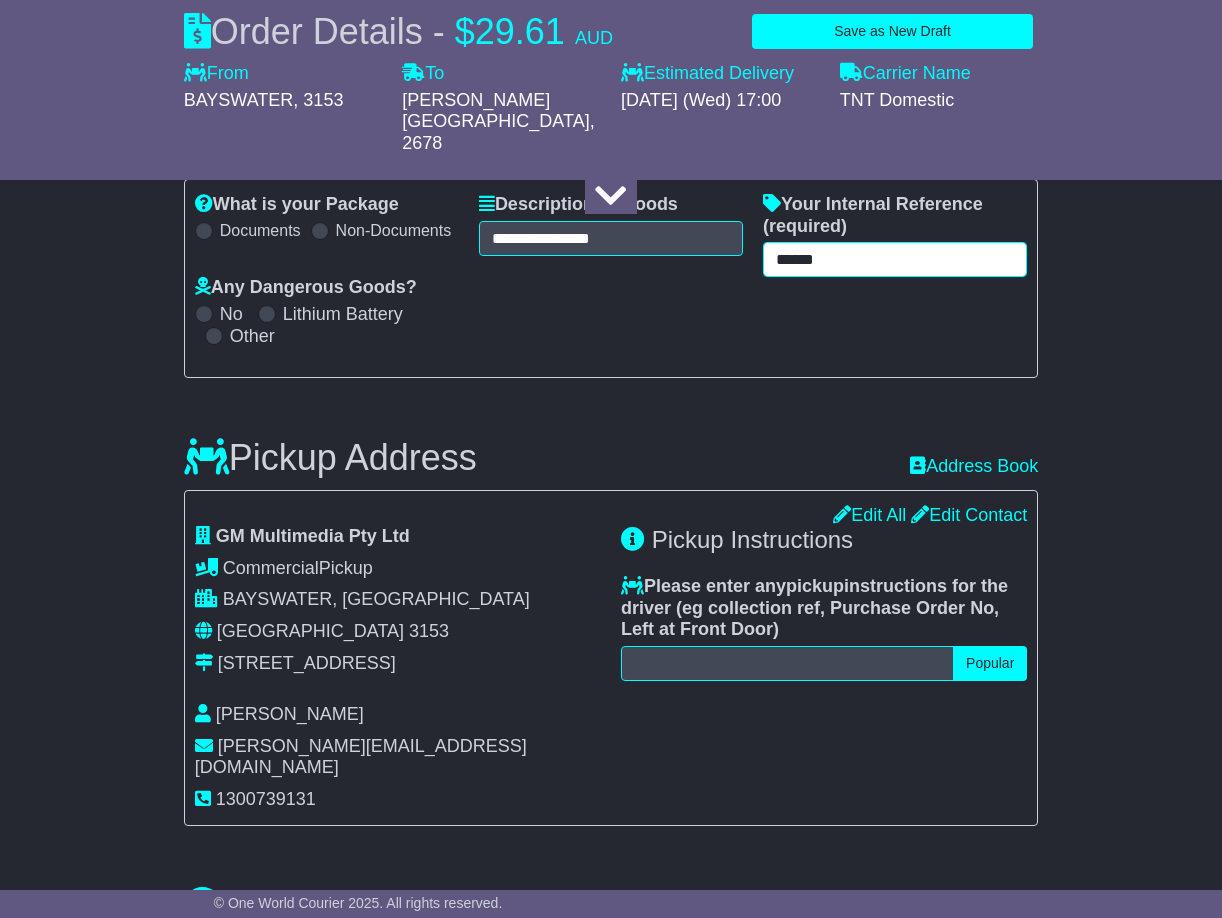 scroll, scrollTop: 300, scrollLeft: 0, axis: vertical 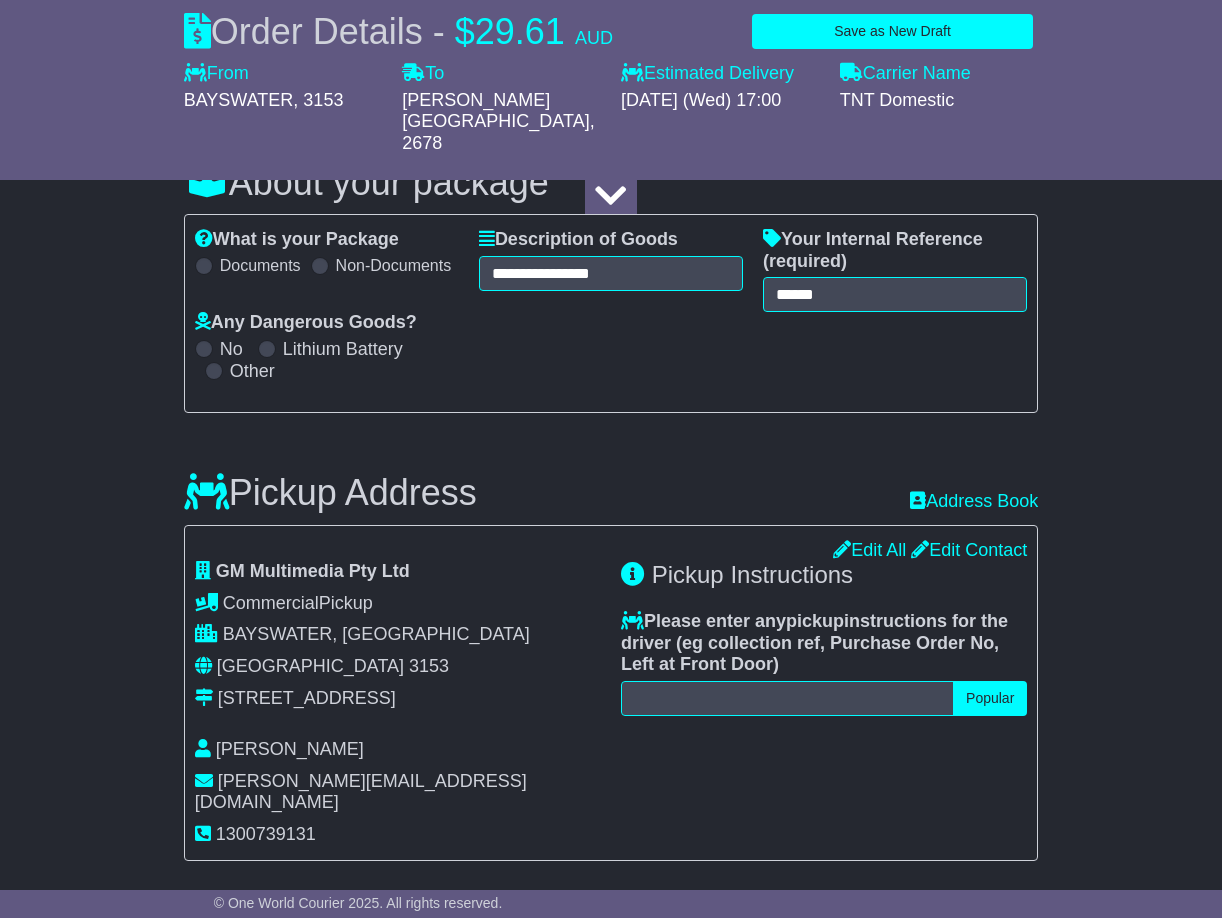 click on "**********" at bounding box center [611, 1276] 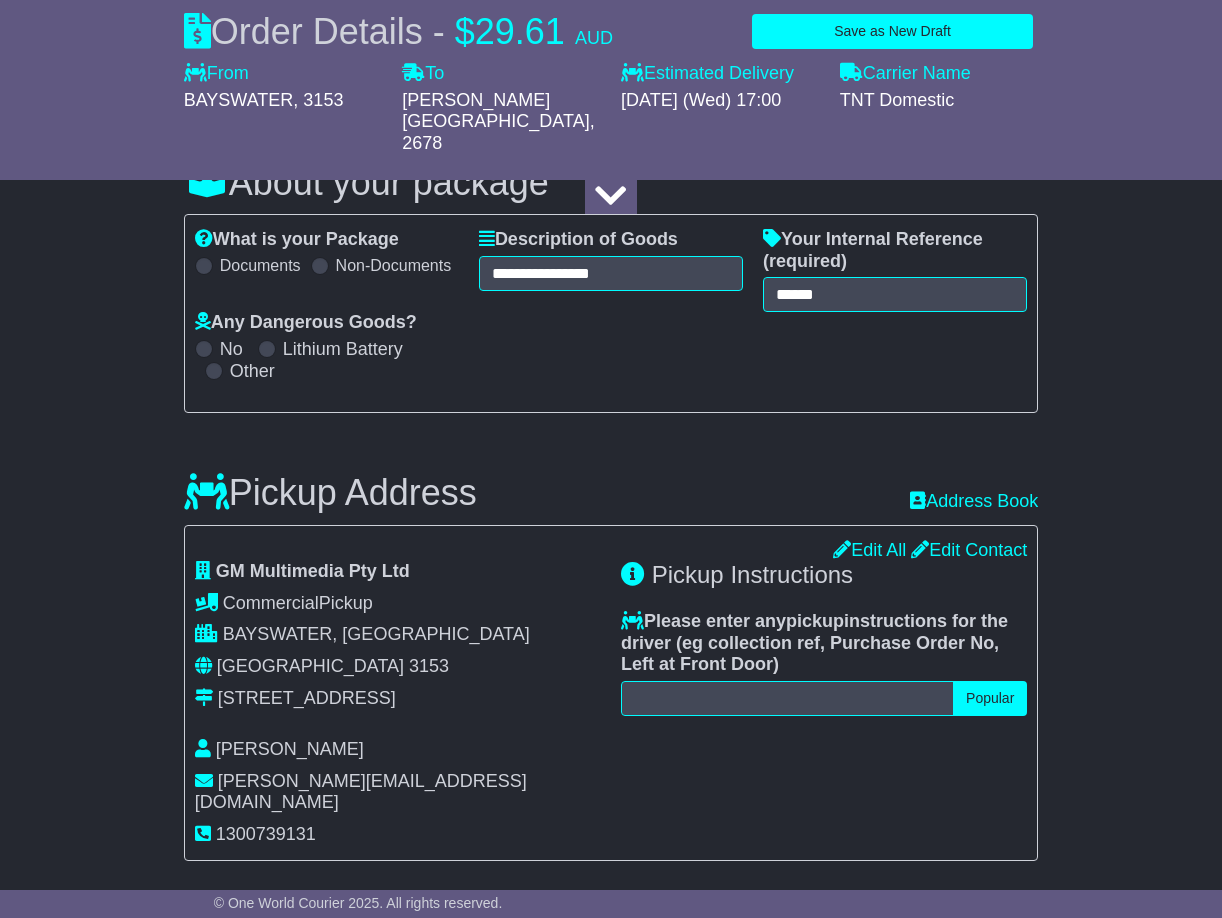 drag, startPoint x: 376, startPoint y: 674, endPoint x: 185, endPoint y: 670, distance: 191.04189 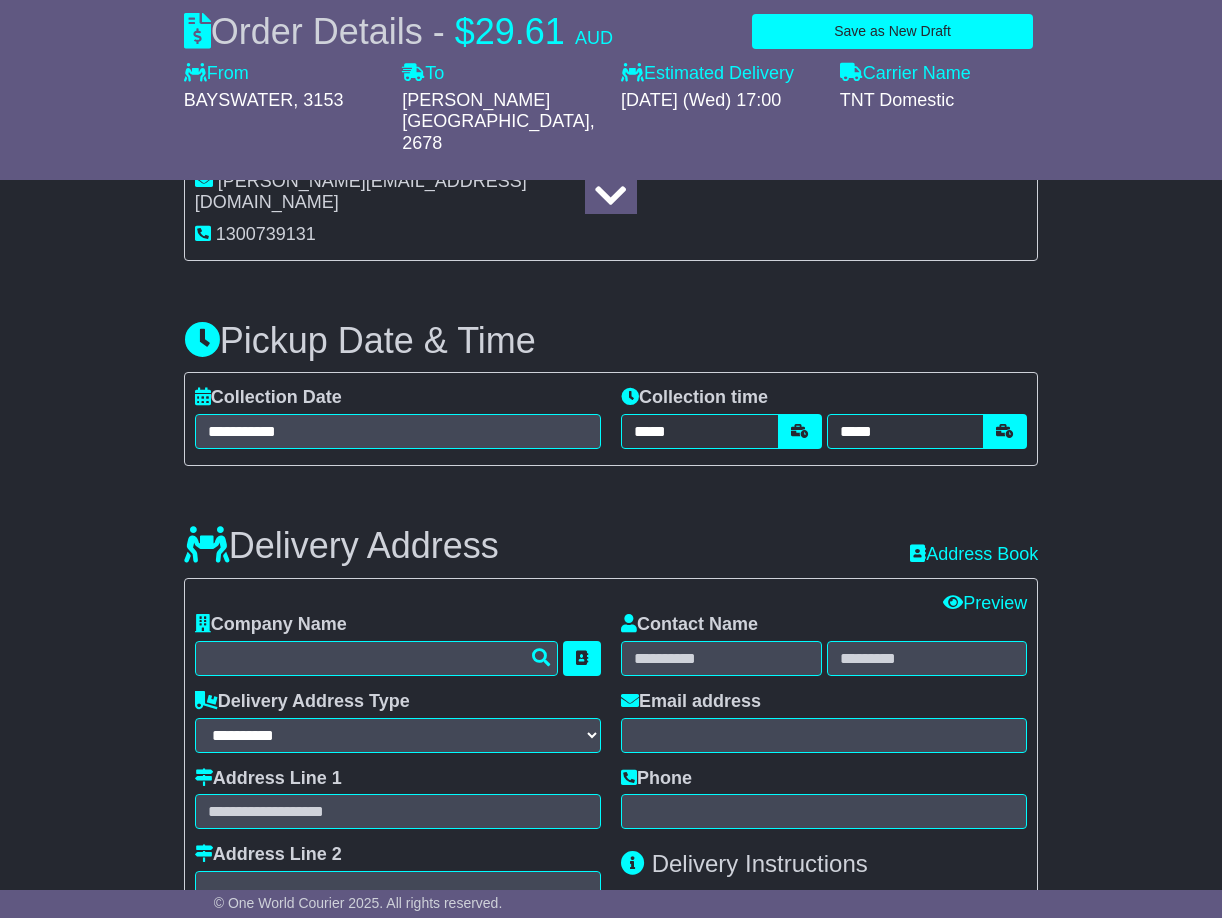 scroll, scrollTop: 1000, scrollLeft: 0, axis: vertical 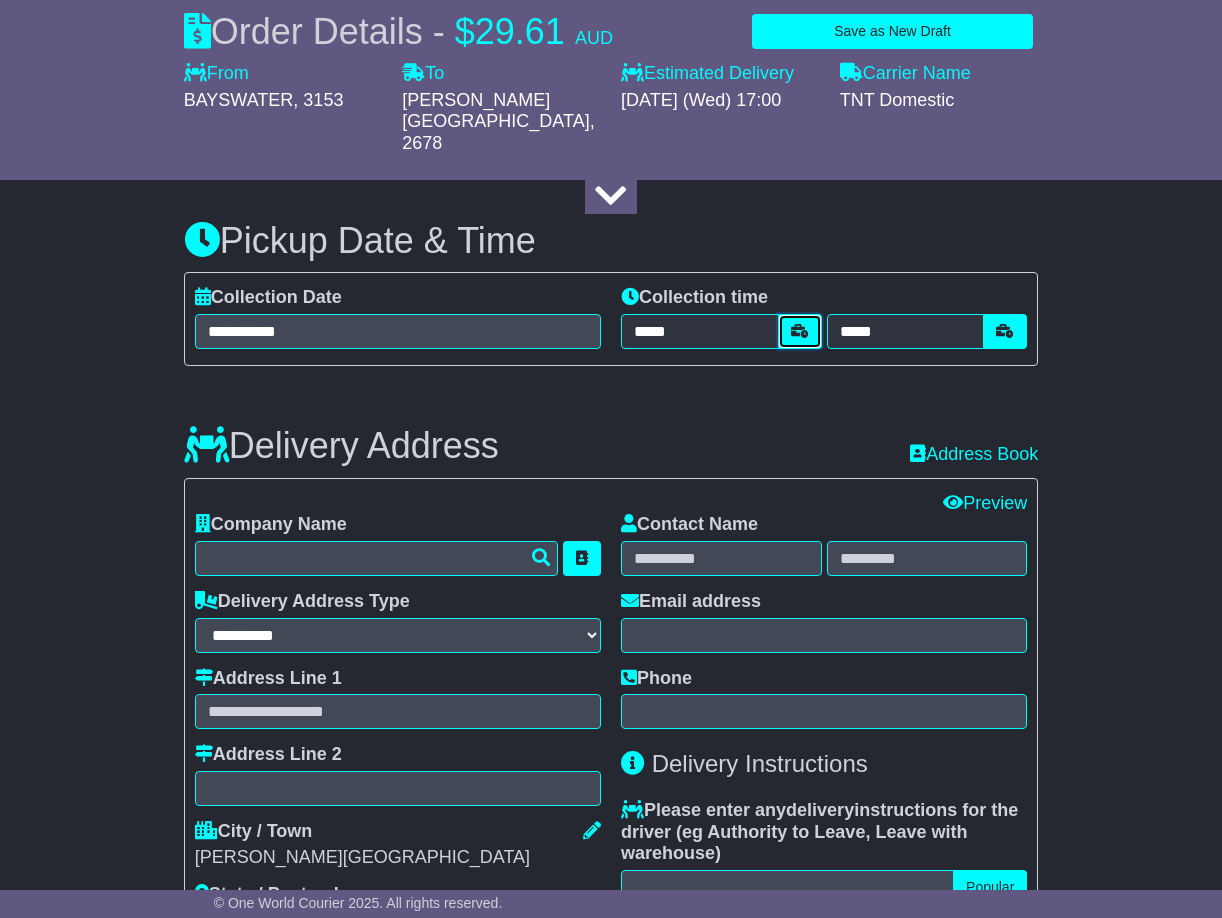 click at bounding box center [800, 331] 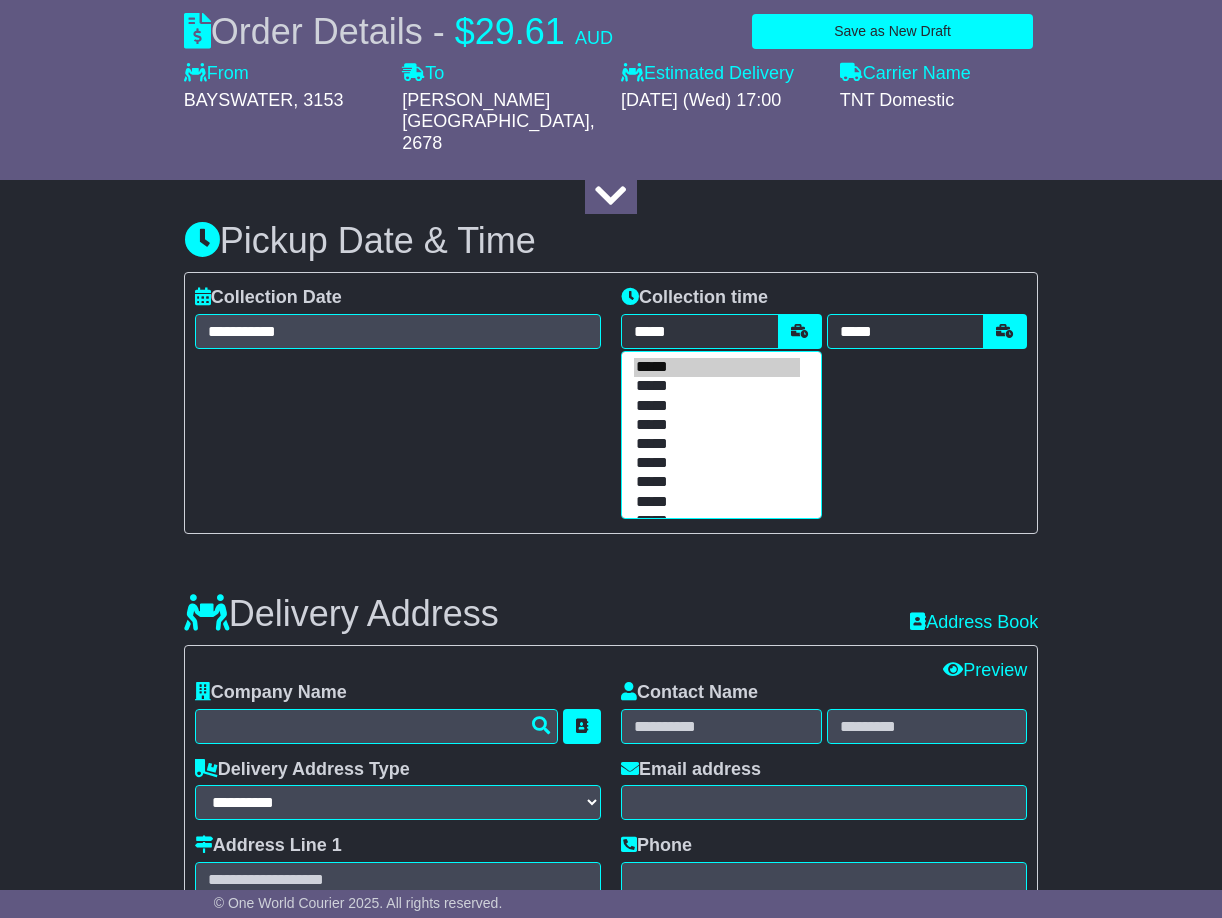 click on "*****" at bounding box center (717, 386) 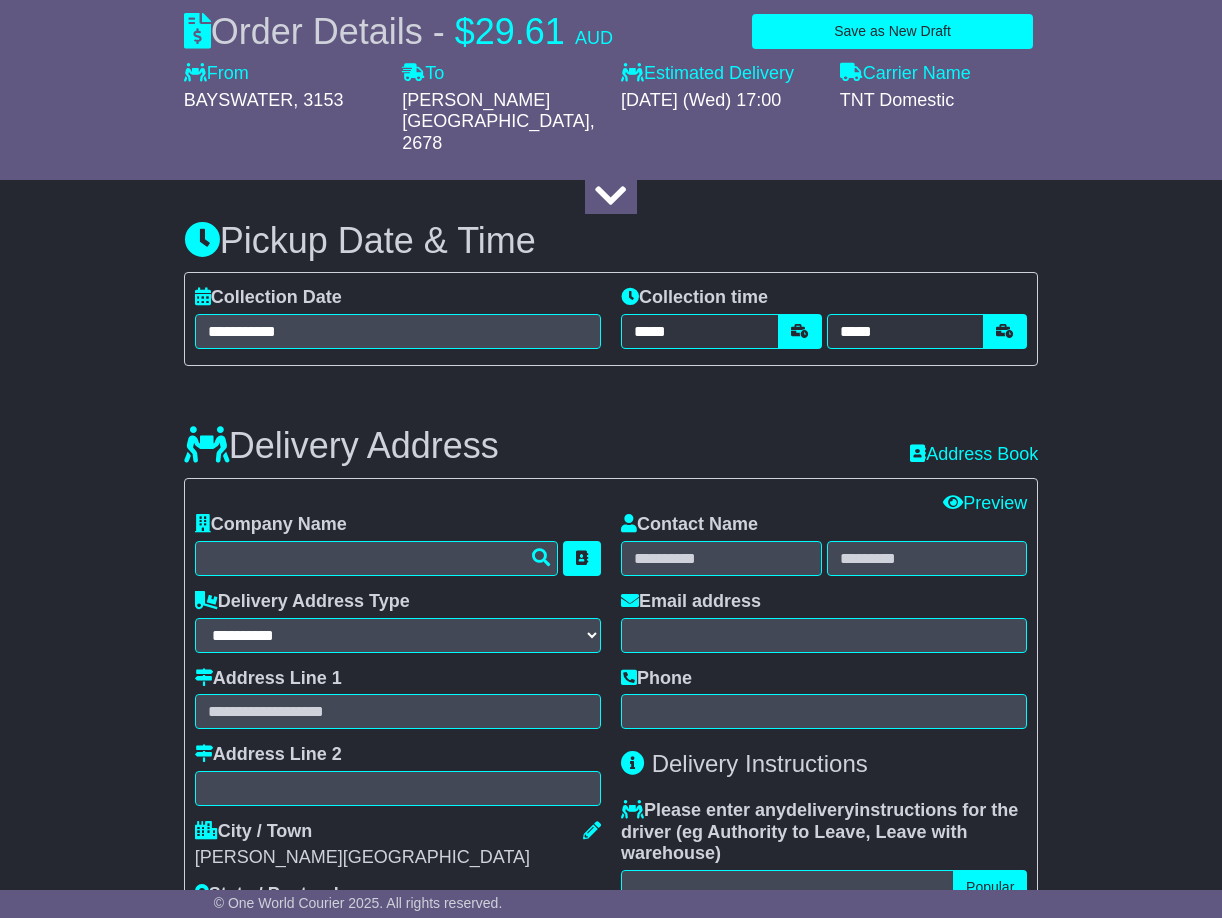 click on "**********" at bounding box center [611, 587] 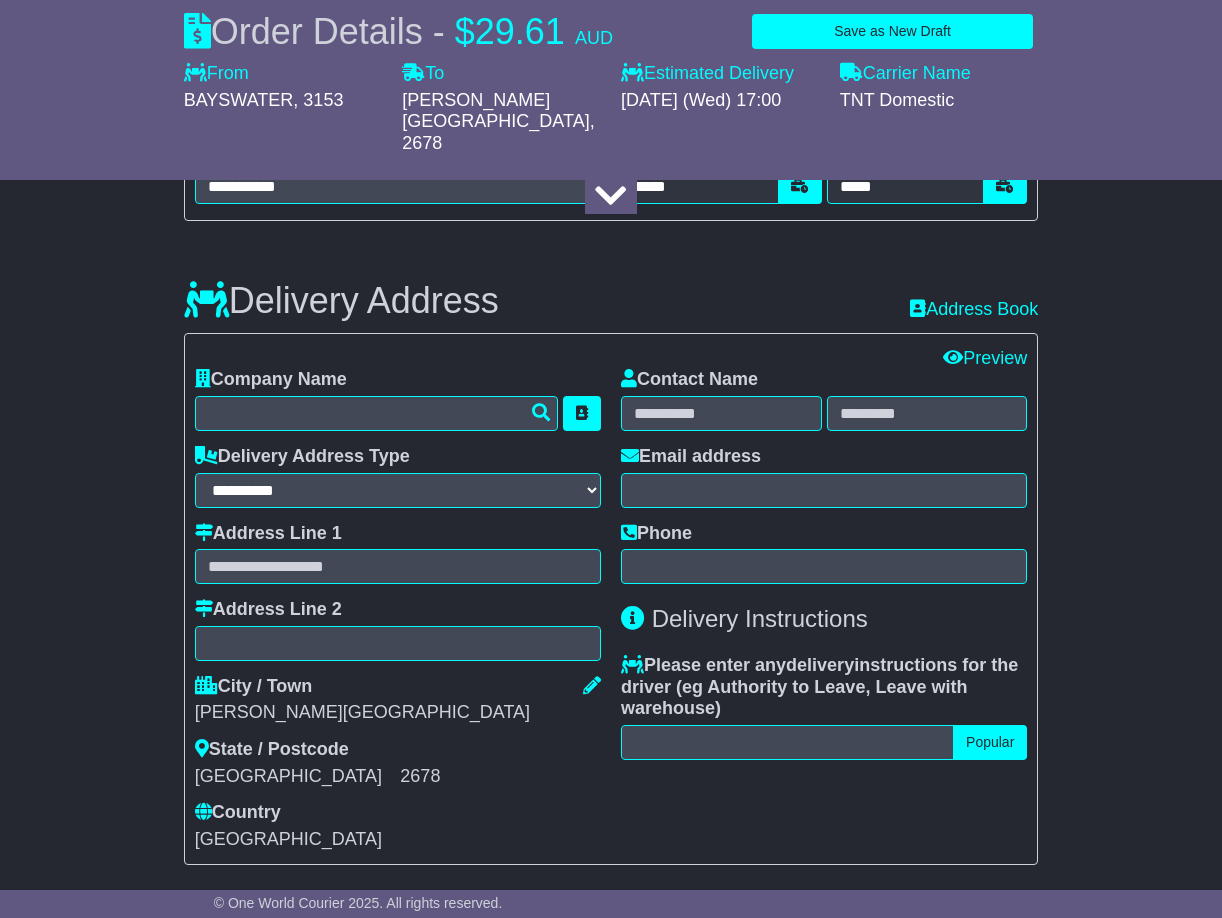 scroll, scrollTop: 1200, scrollLeft: 0, axis: vertical 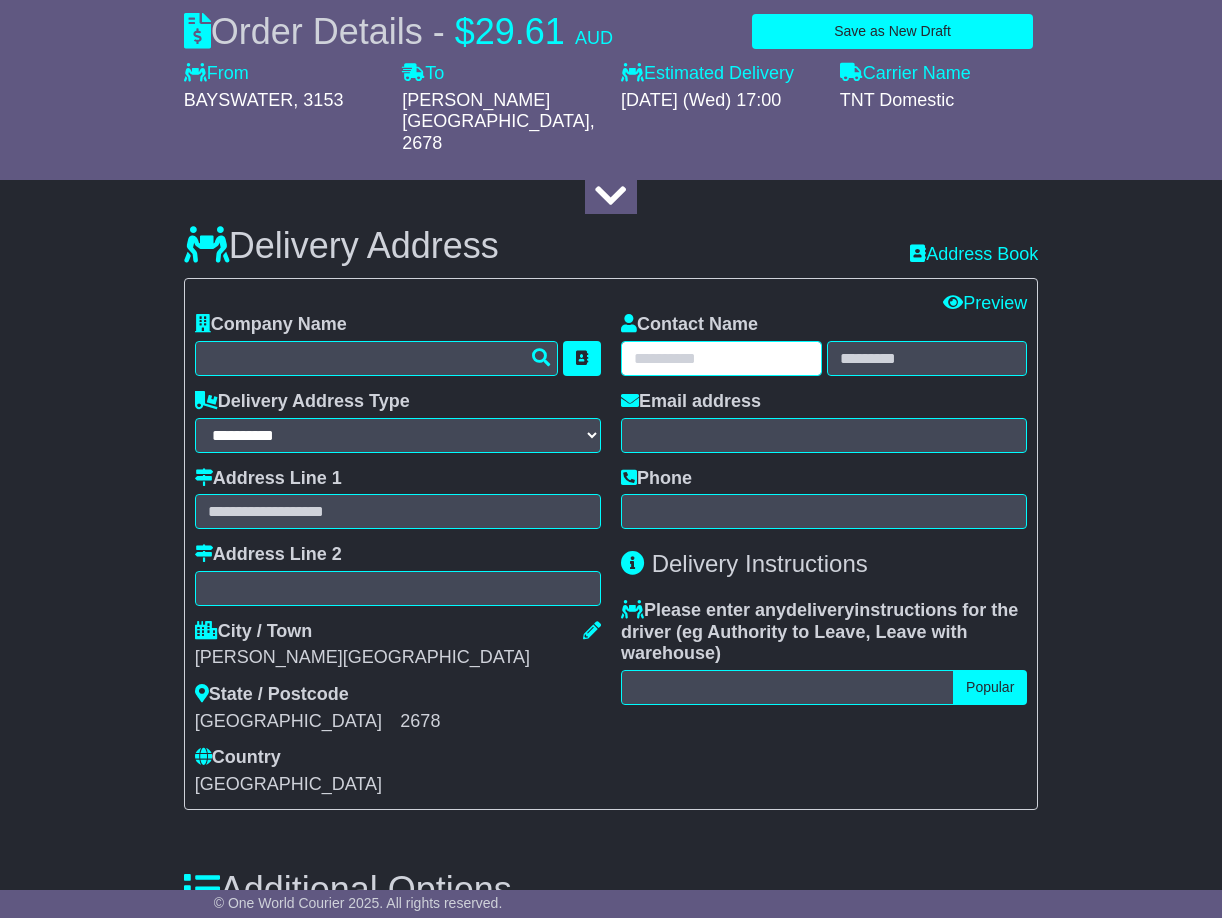 click at bounding box center (721, 358) 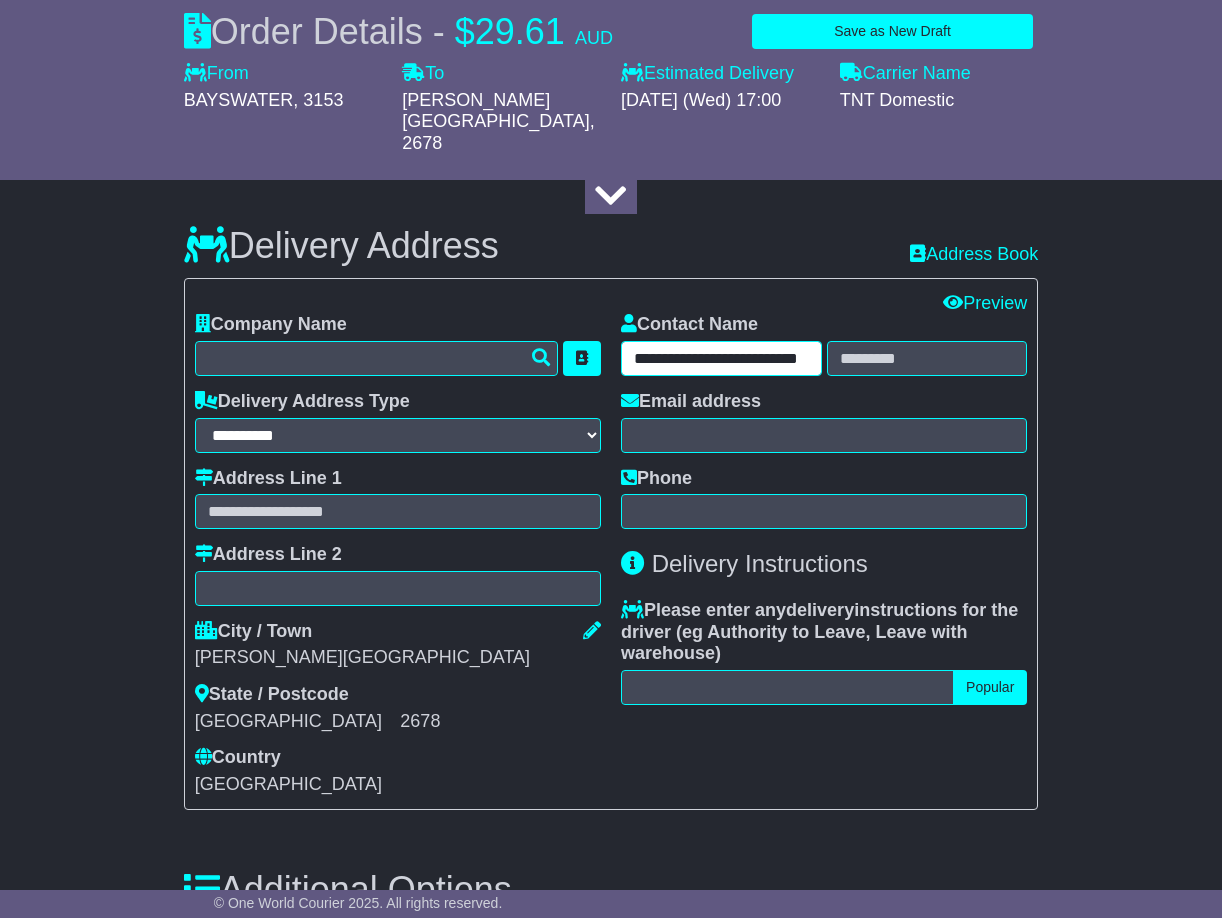scroll, scrollTop: 0, scrollLeft: 49, axis: horizontal 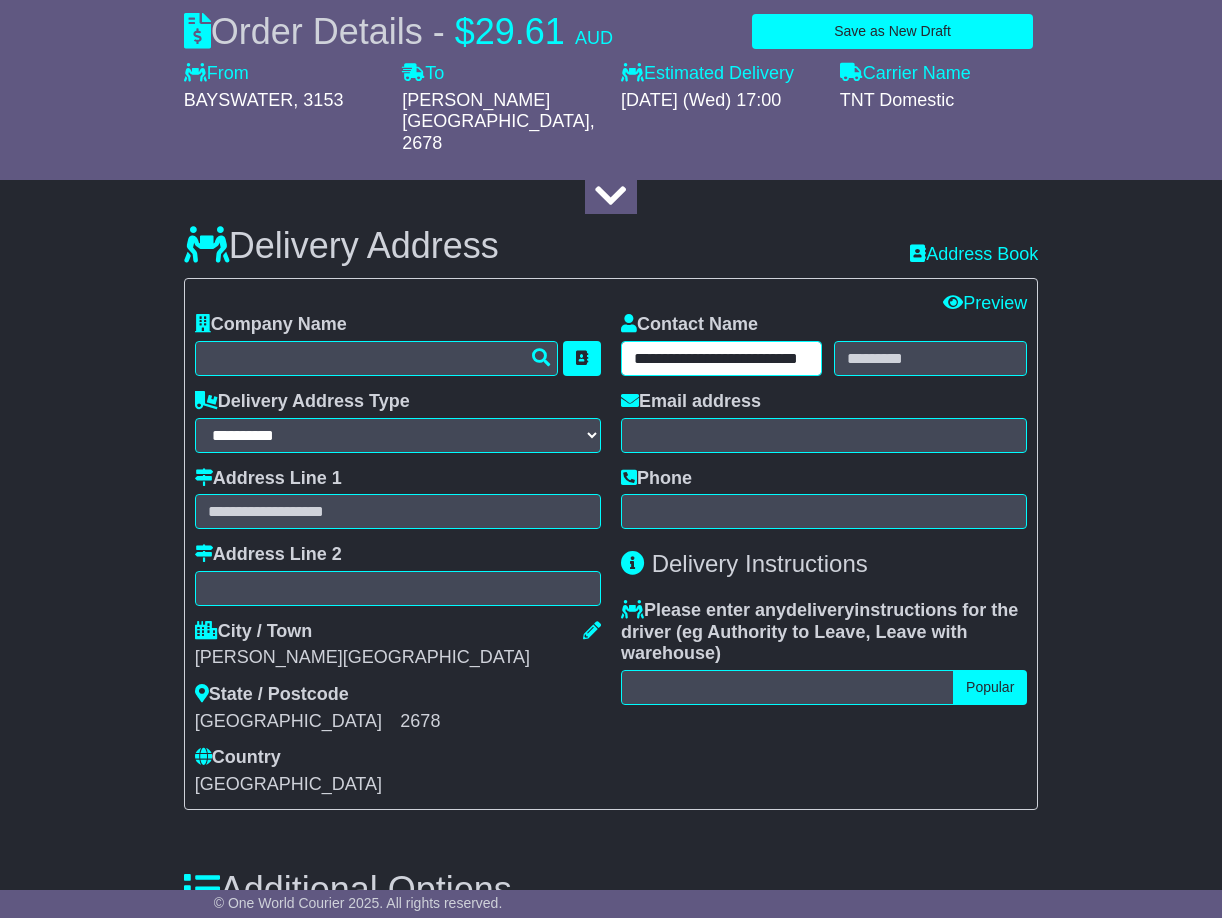 click on "**********" at bounding box center [721, 358] 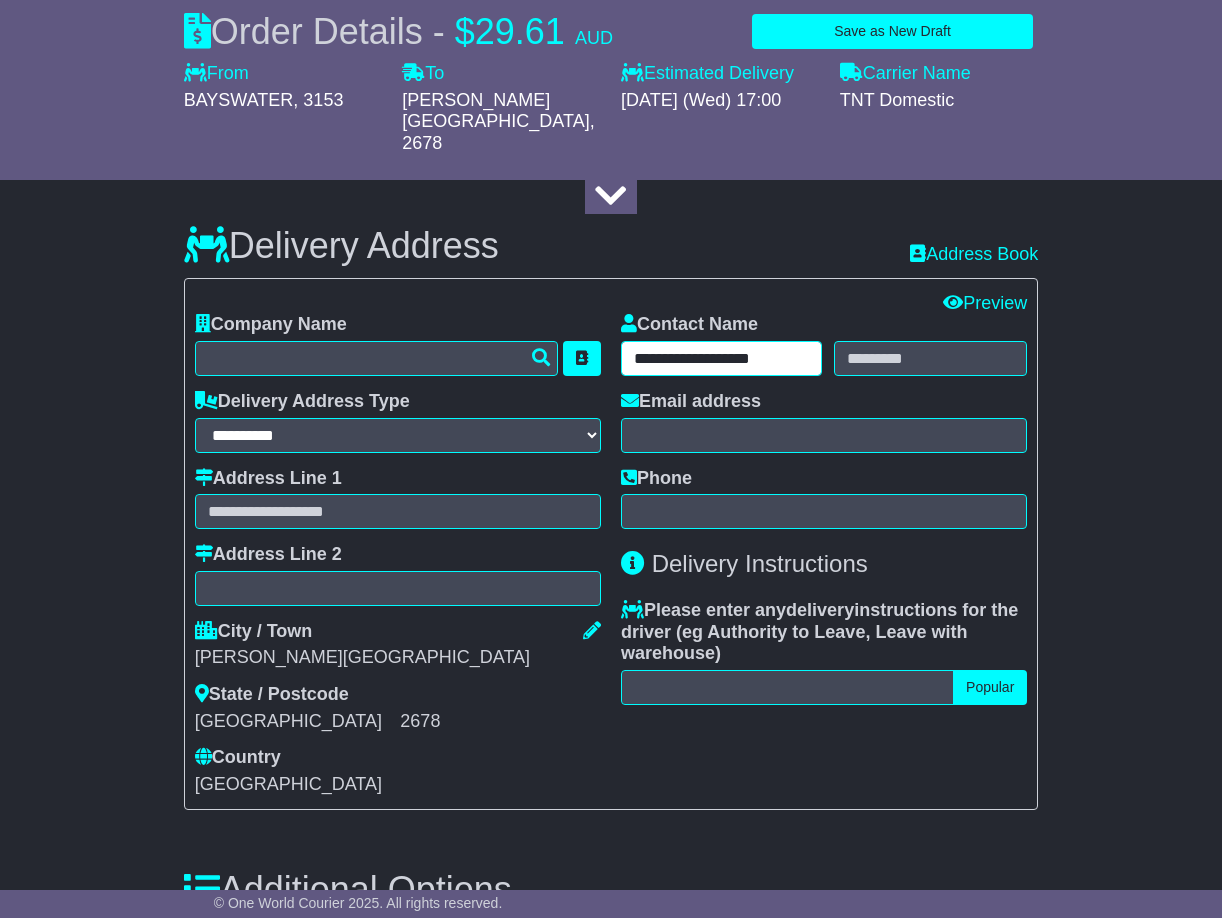 scroll, scrollTop: 0, scrollLeft: 0, axis: both 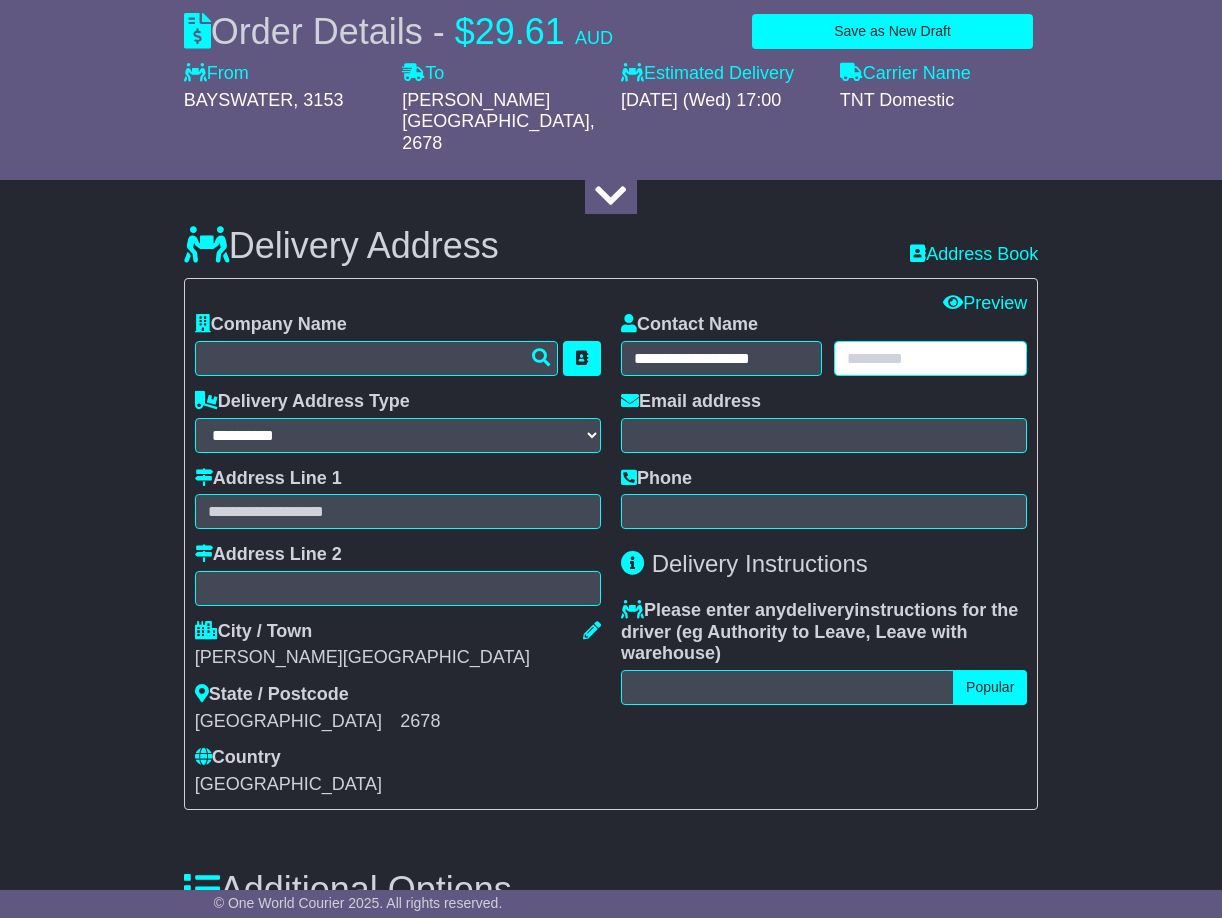 click at bounding box center [930, 358] 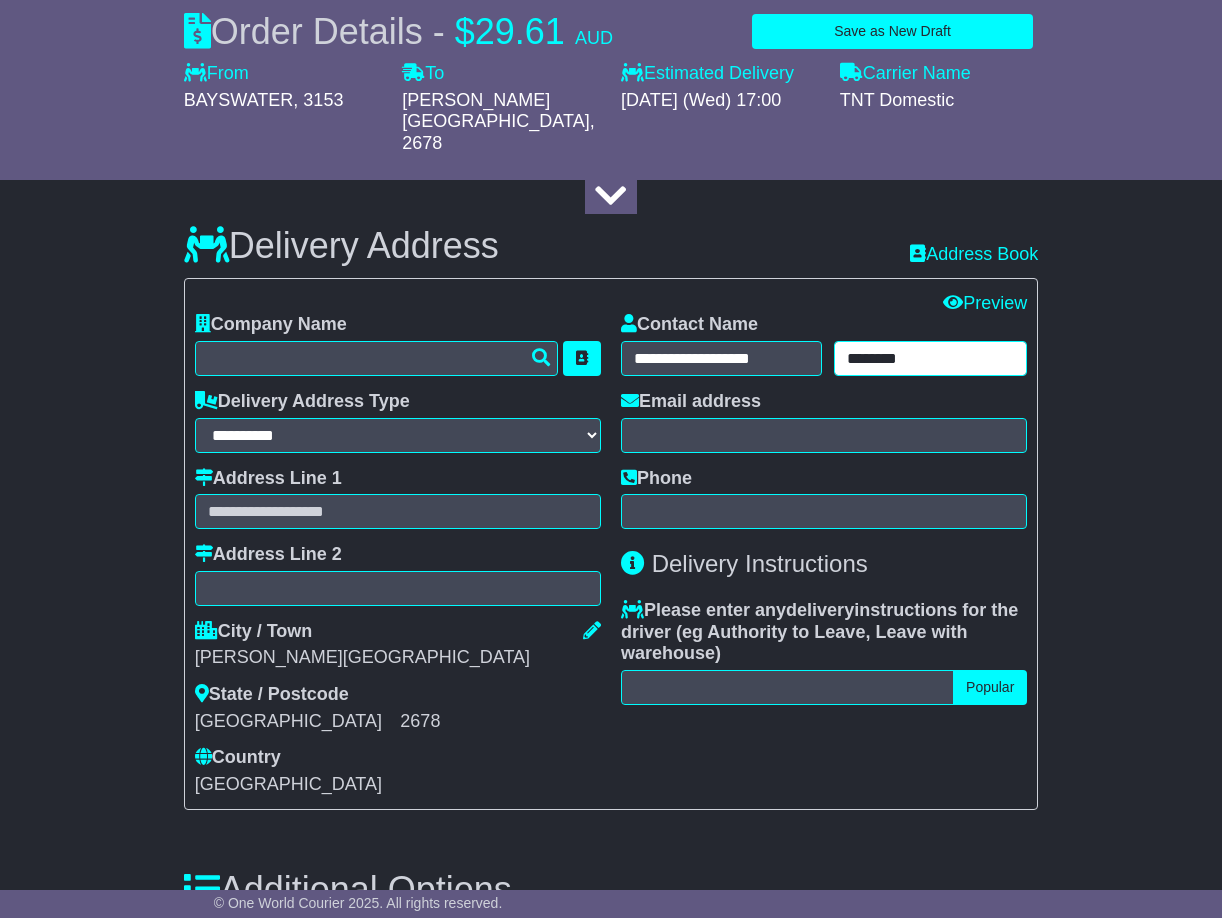 type on "*******" 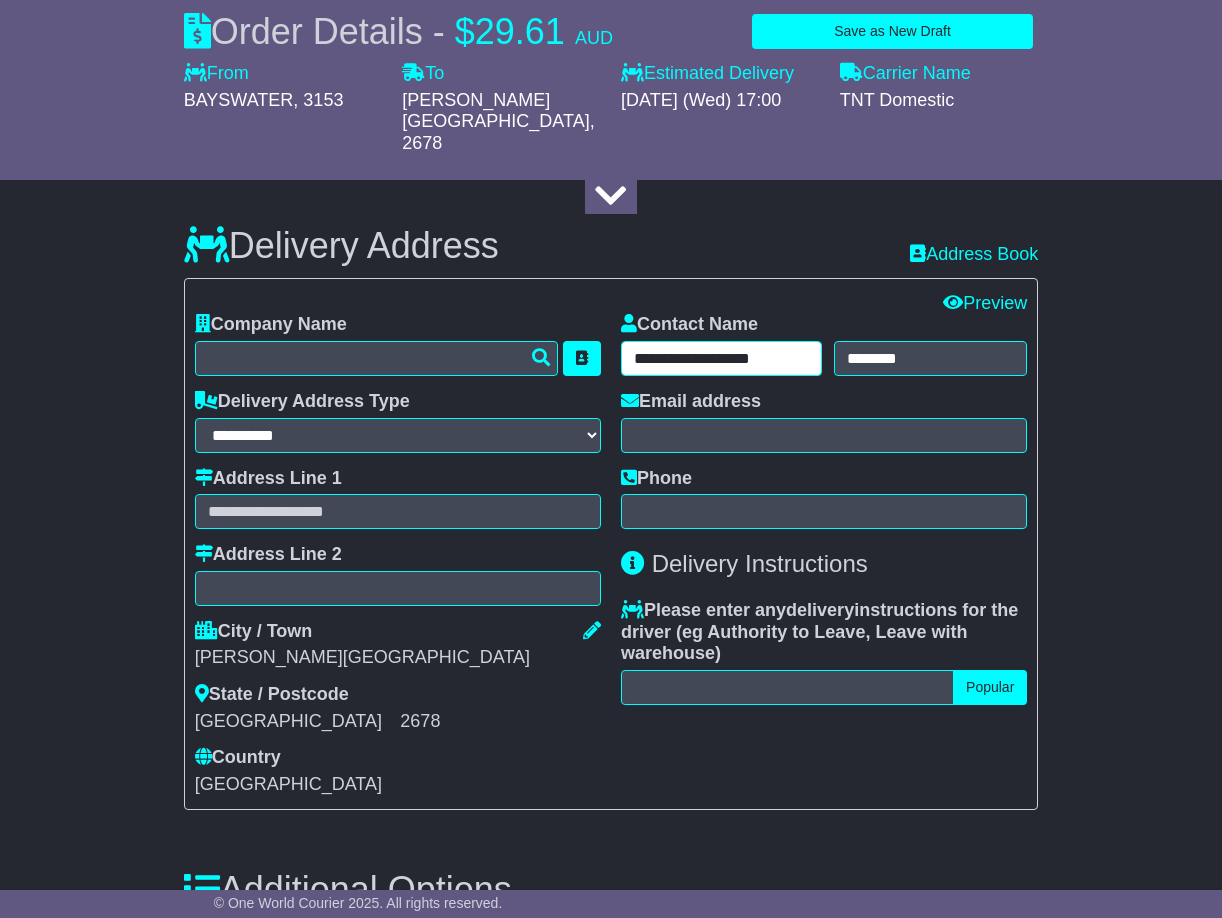 click on "**********" at bounding box center (721, 358) 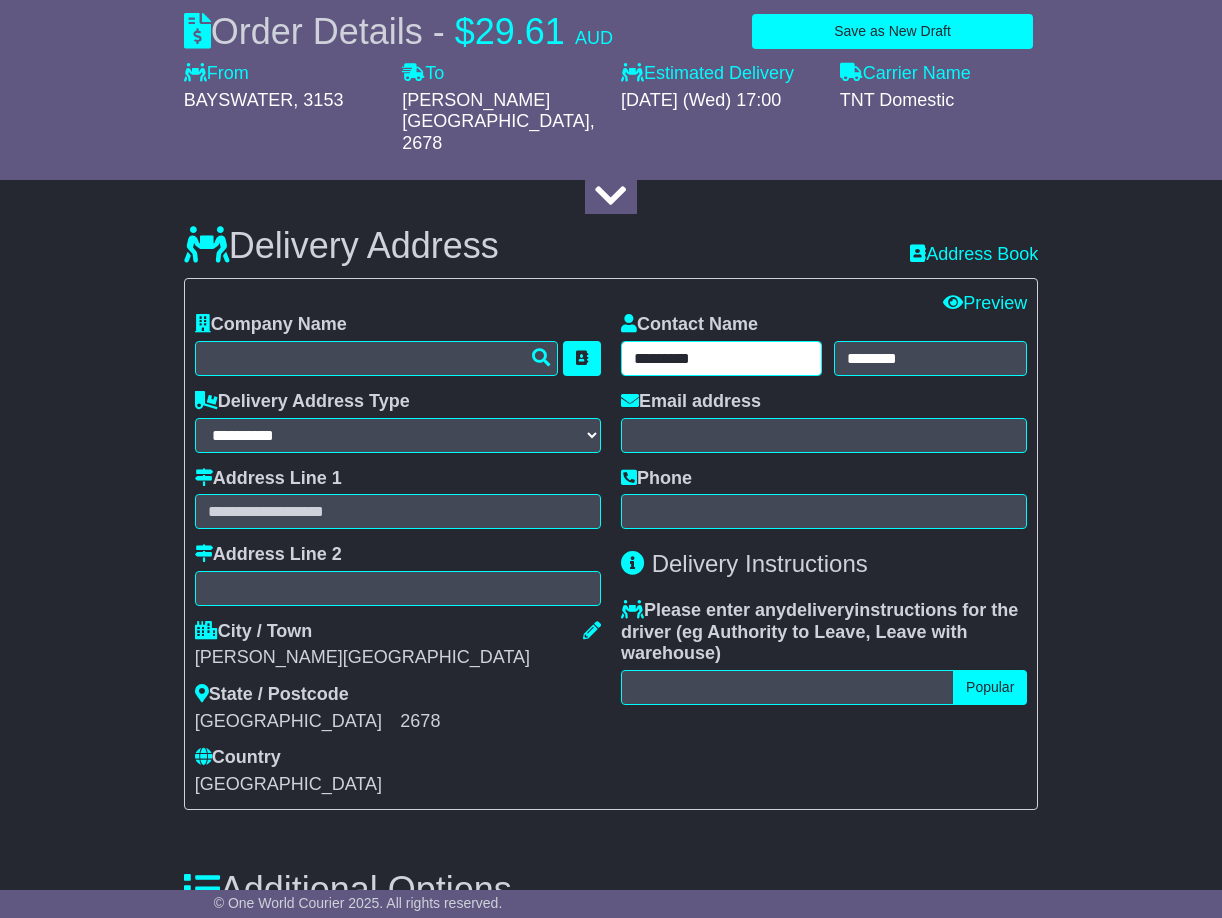 type on "*********" 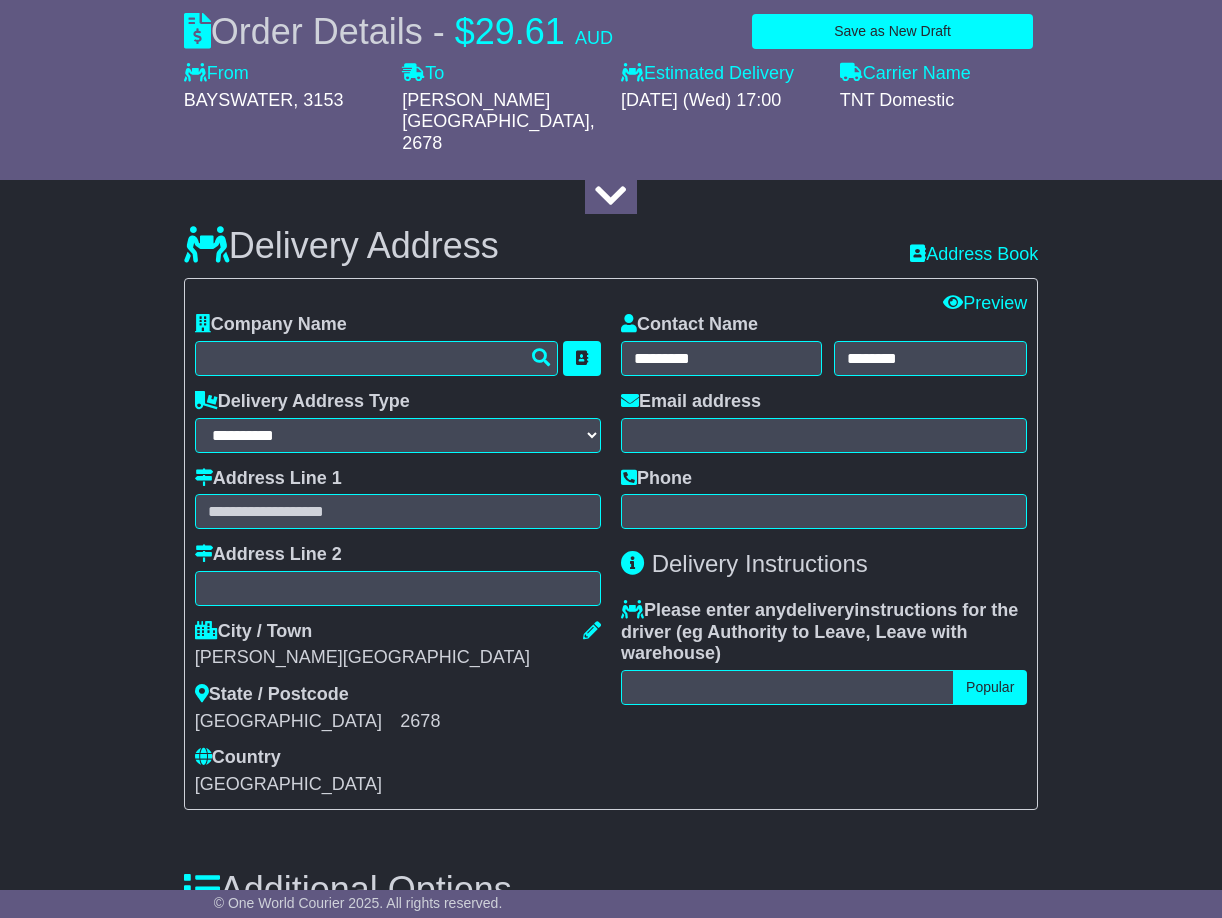 click on "Phone" at bounding box center (824, 499) 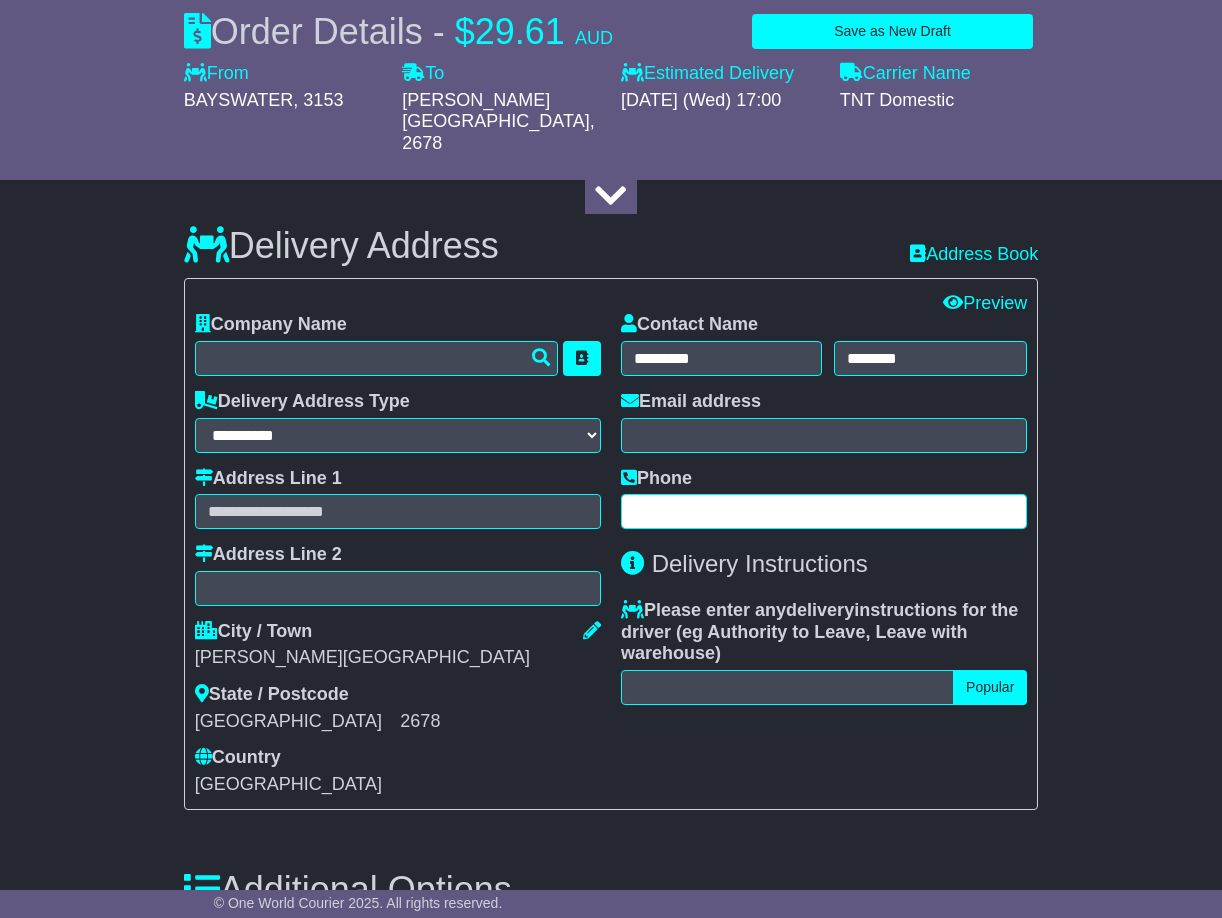 click at bounding box center (824, 511) 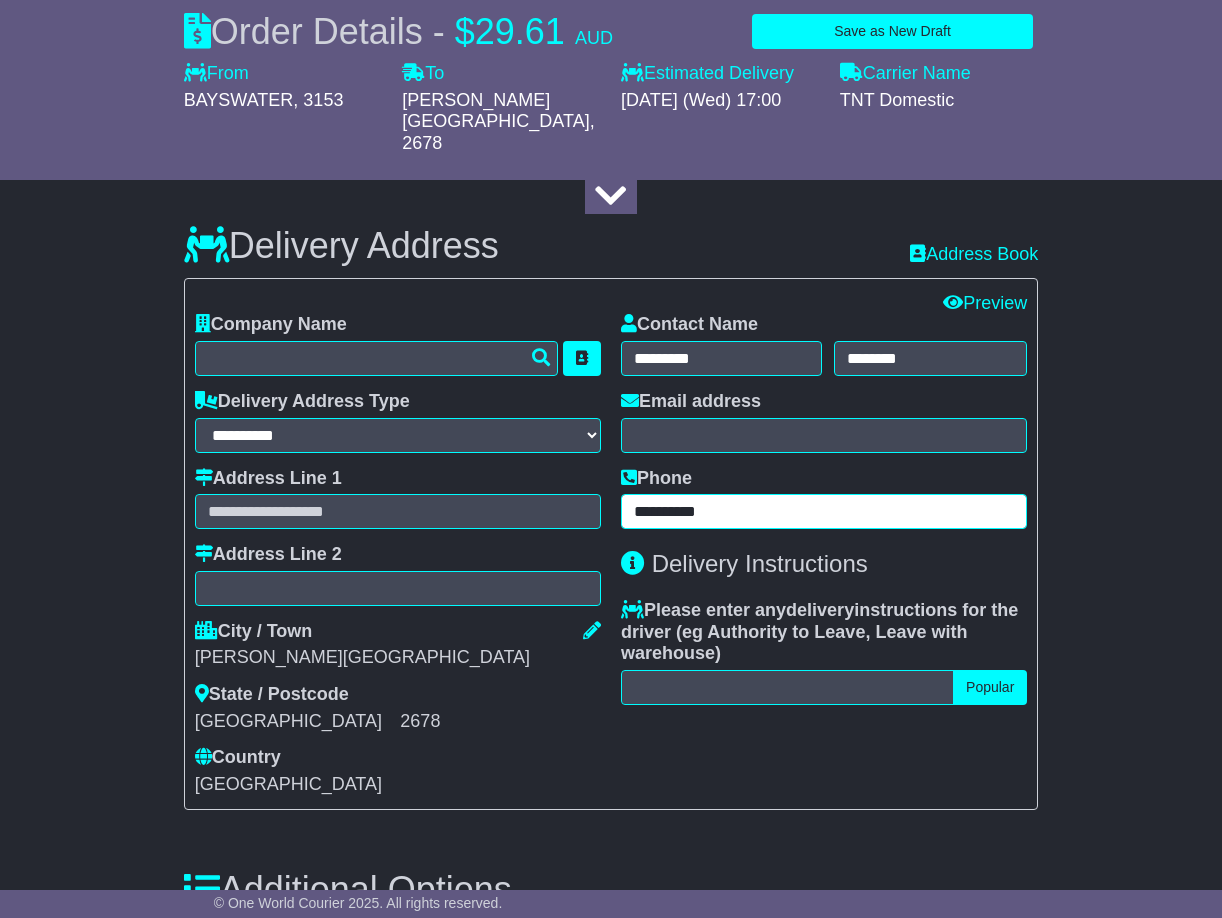 type on "**********" 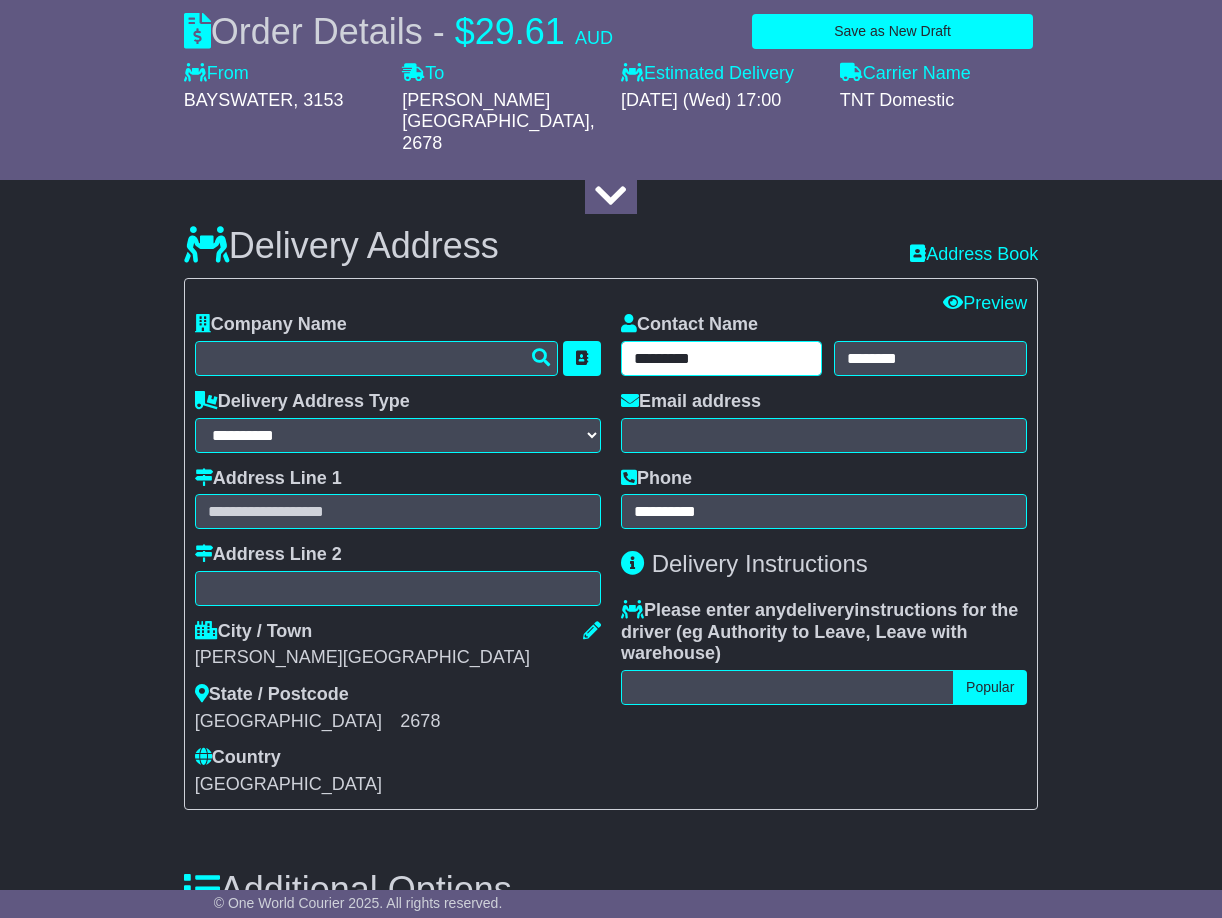 click on "*********" at bounding box center (721, 358) 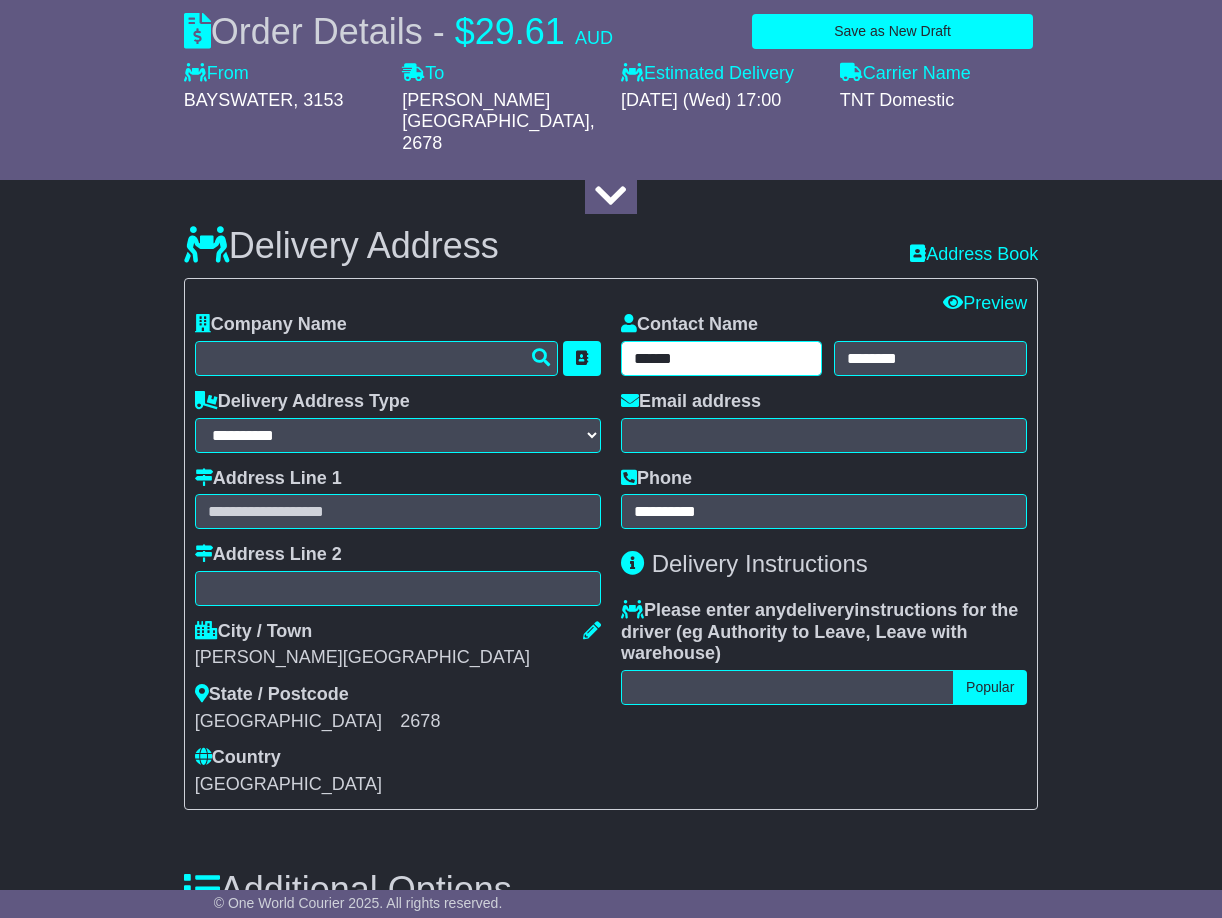 type on "******" 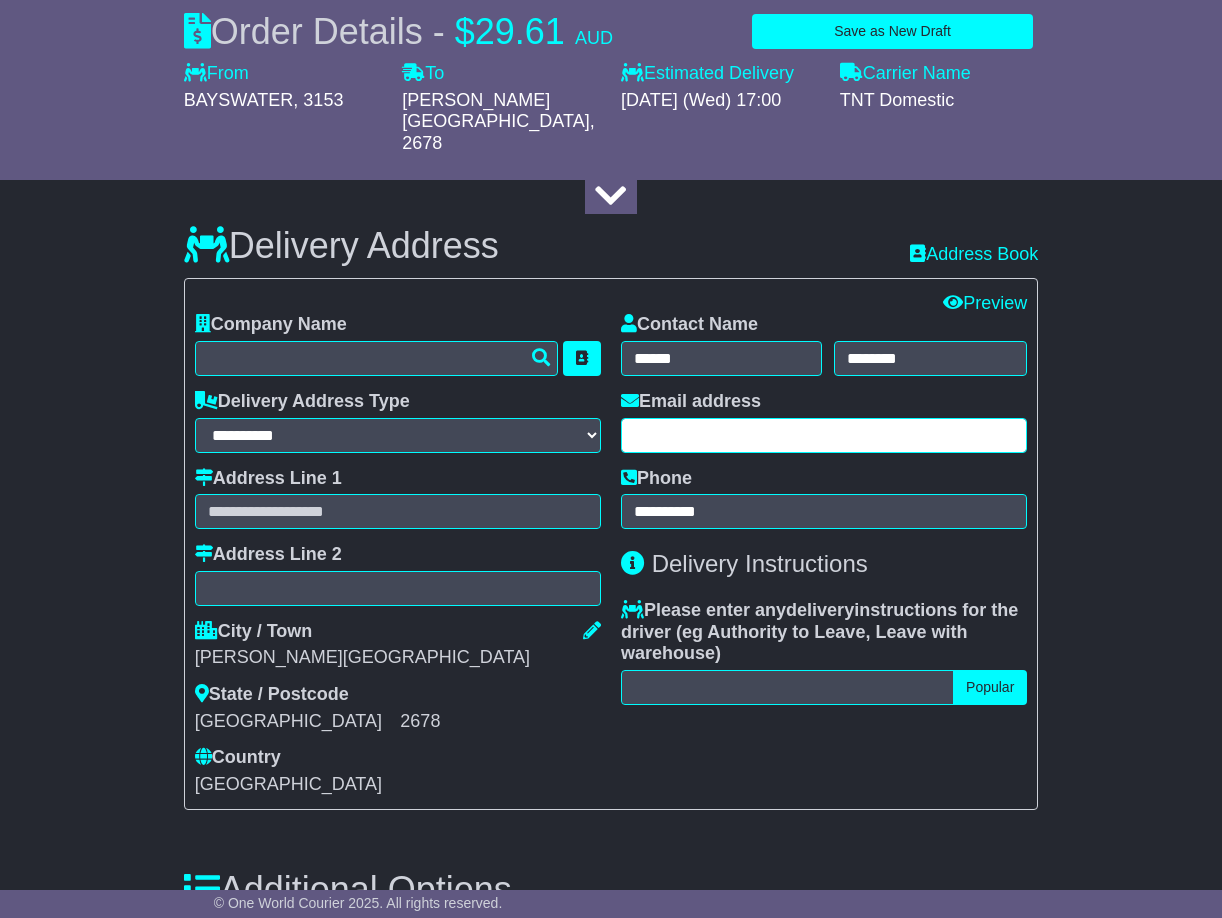 drag, startPoint x: 740, startPoint y: 389, endPoint x: 906, endPoint y: 383, distance: 166.1084 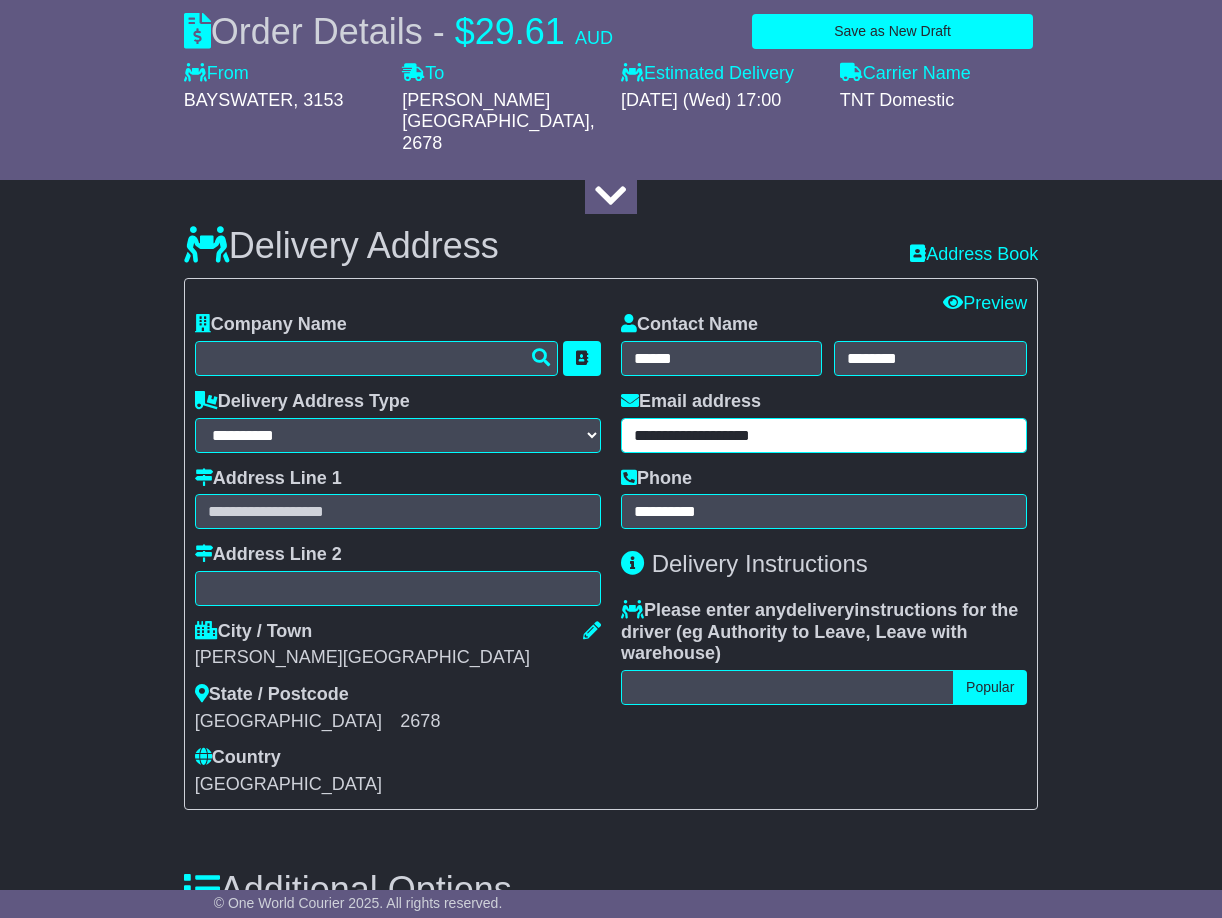 type on "**********" 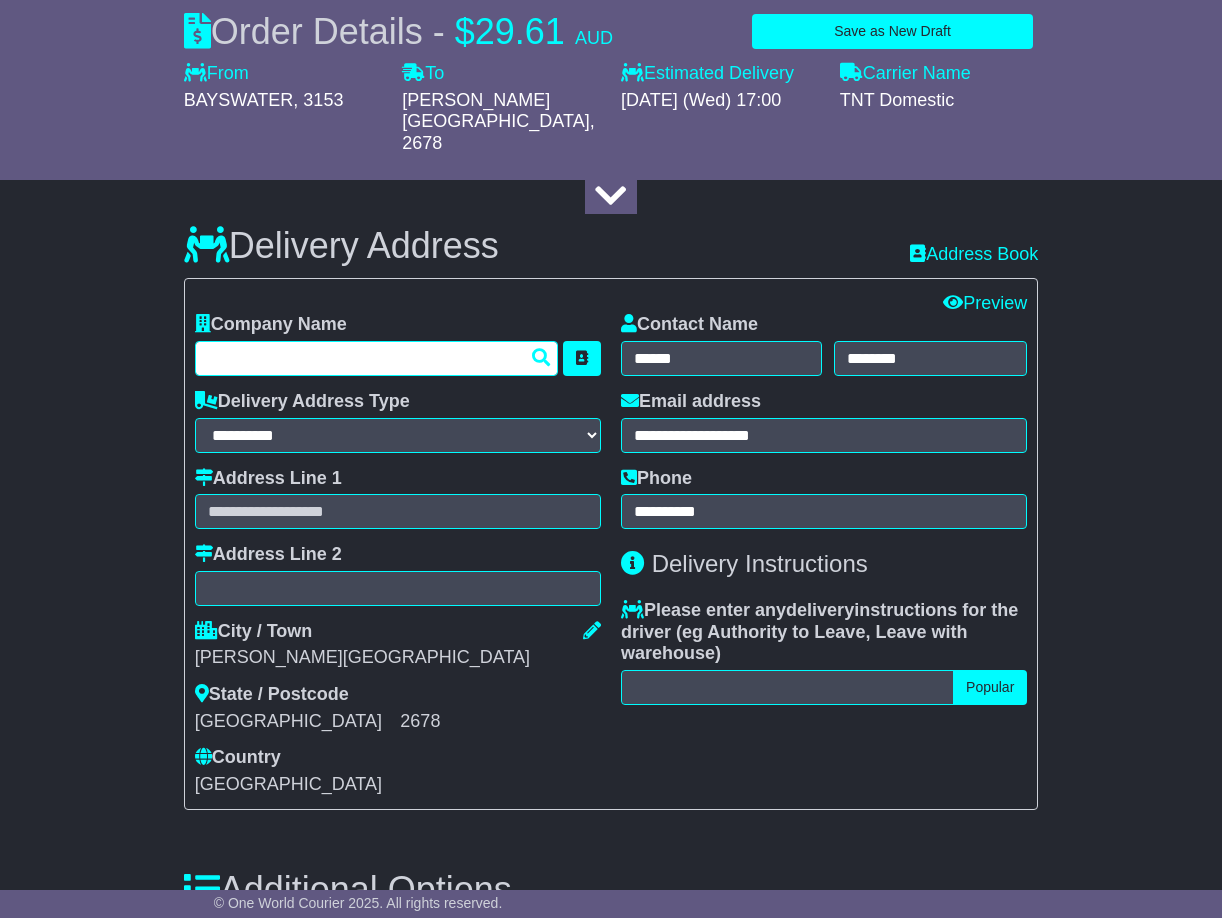 click at bounding box center (376, 358) 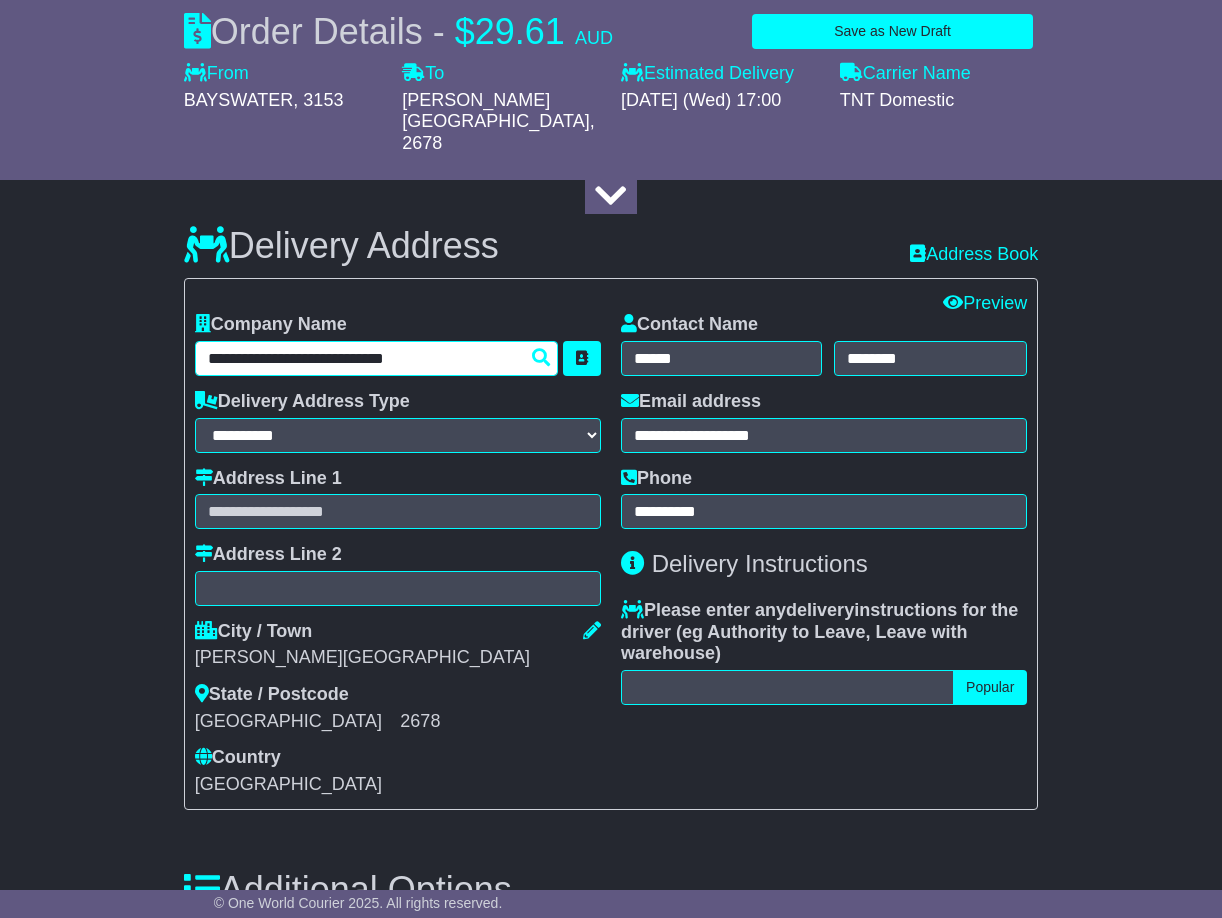 type on "**********" 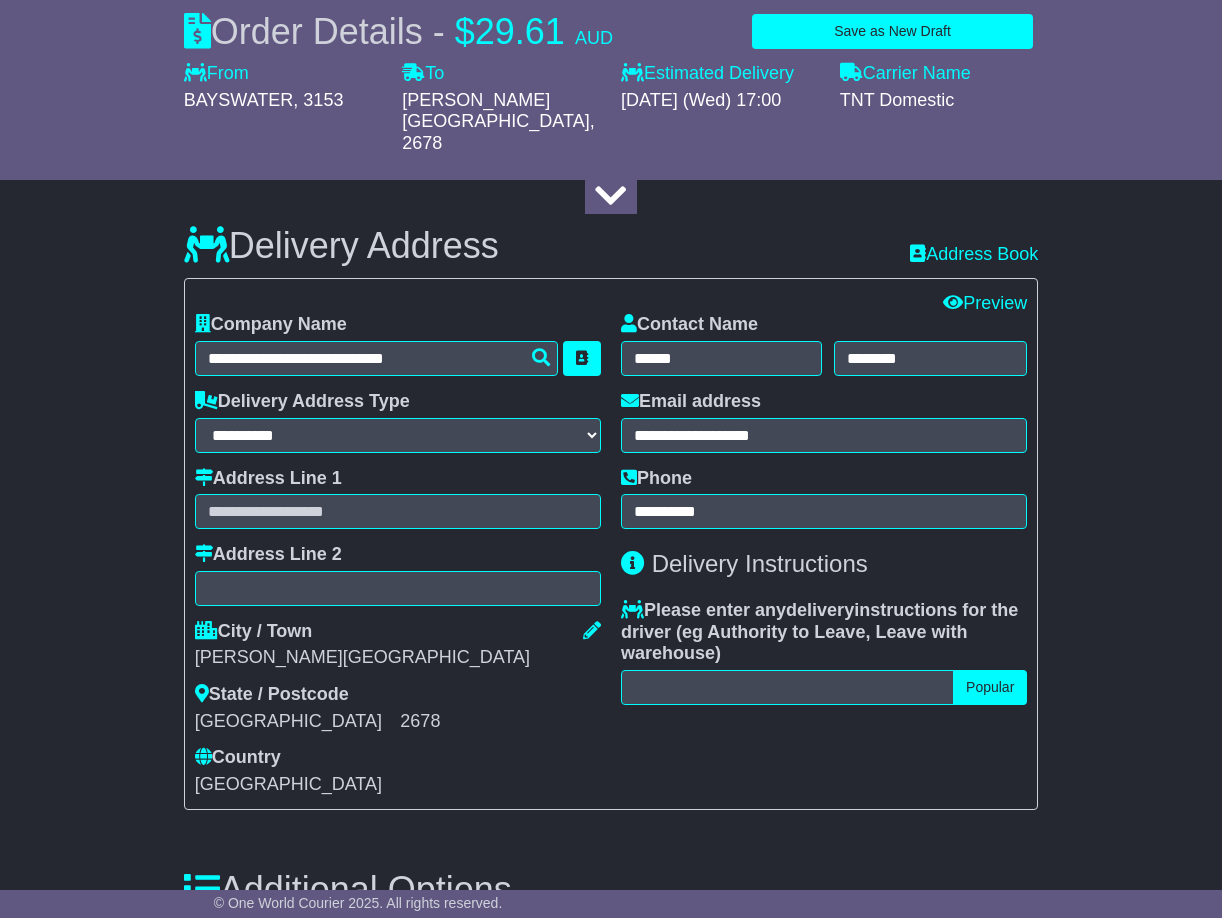 drag, startPoint x: 115, startPoint y: 384, endPoint x: 802, endPoint y: 391, distance: 687.03564 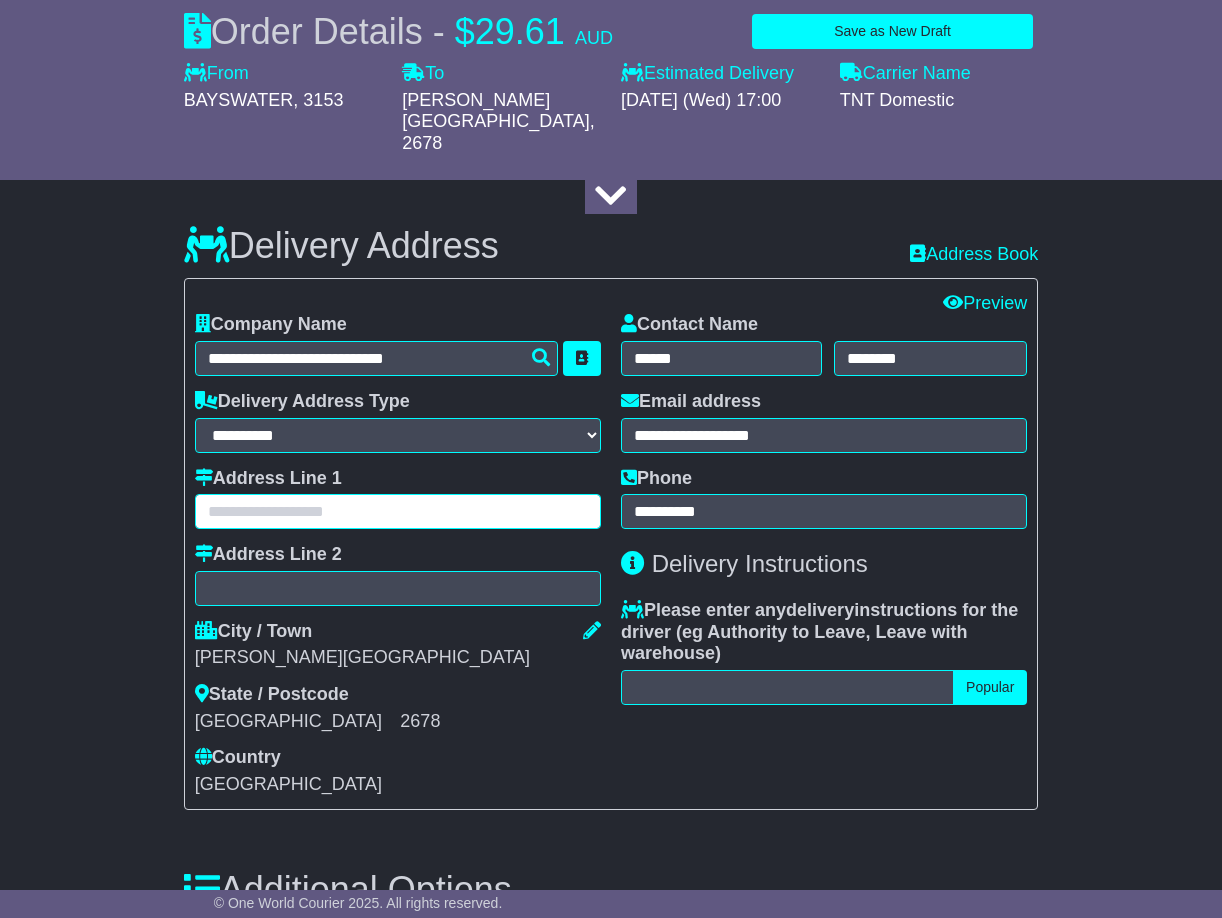 click at bounding box center [398, 511] 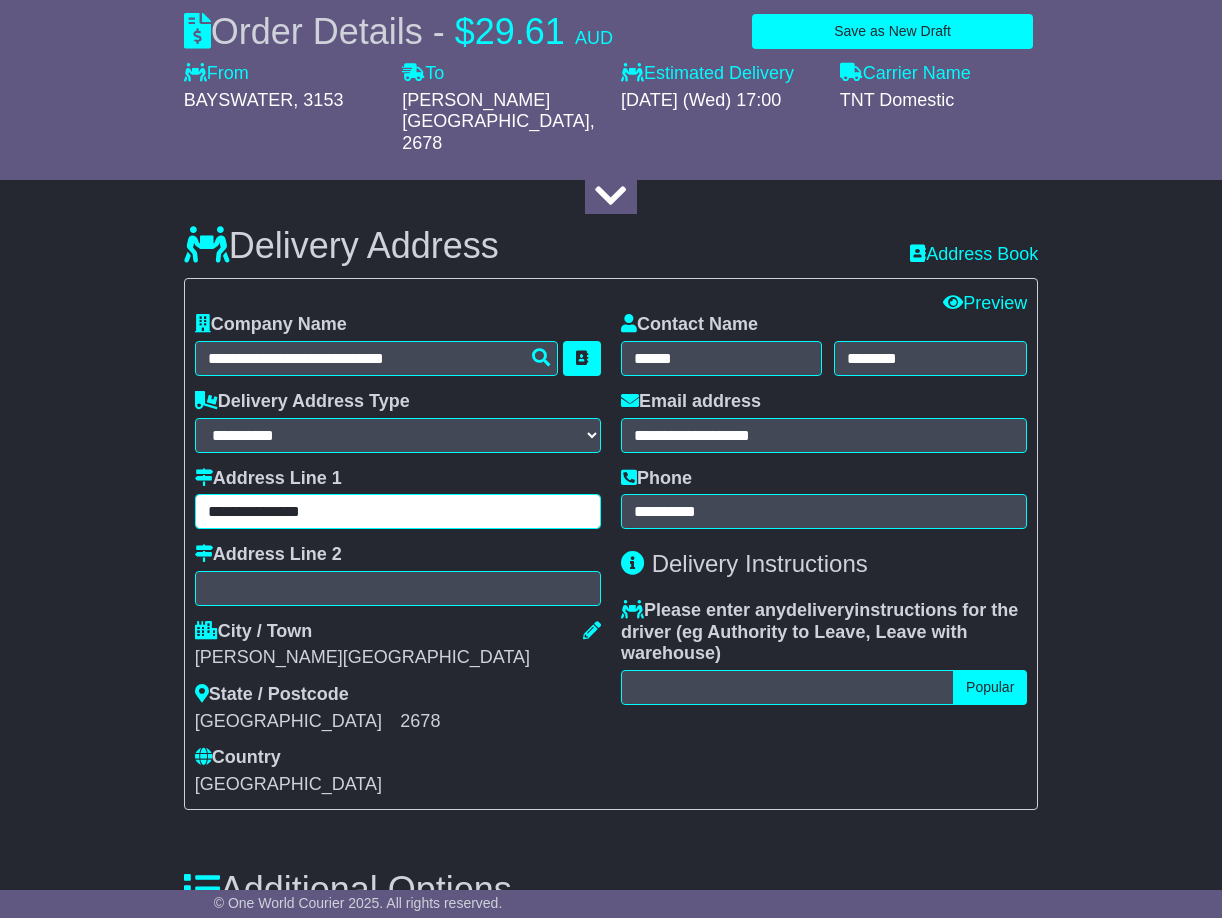 type on "**********" 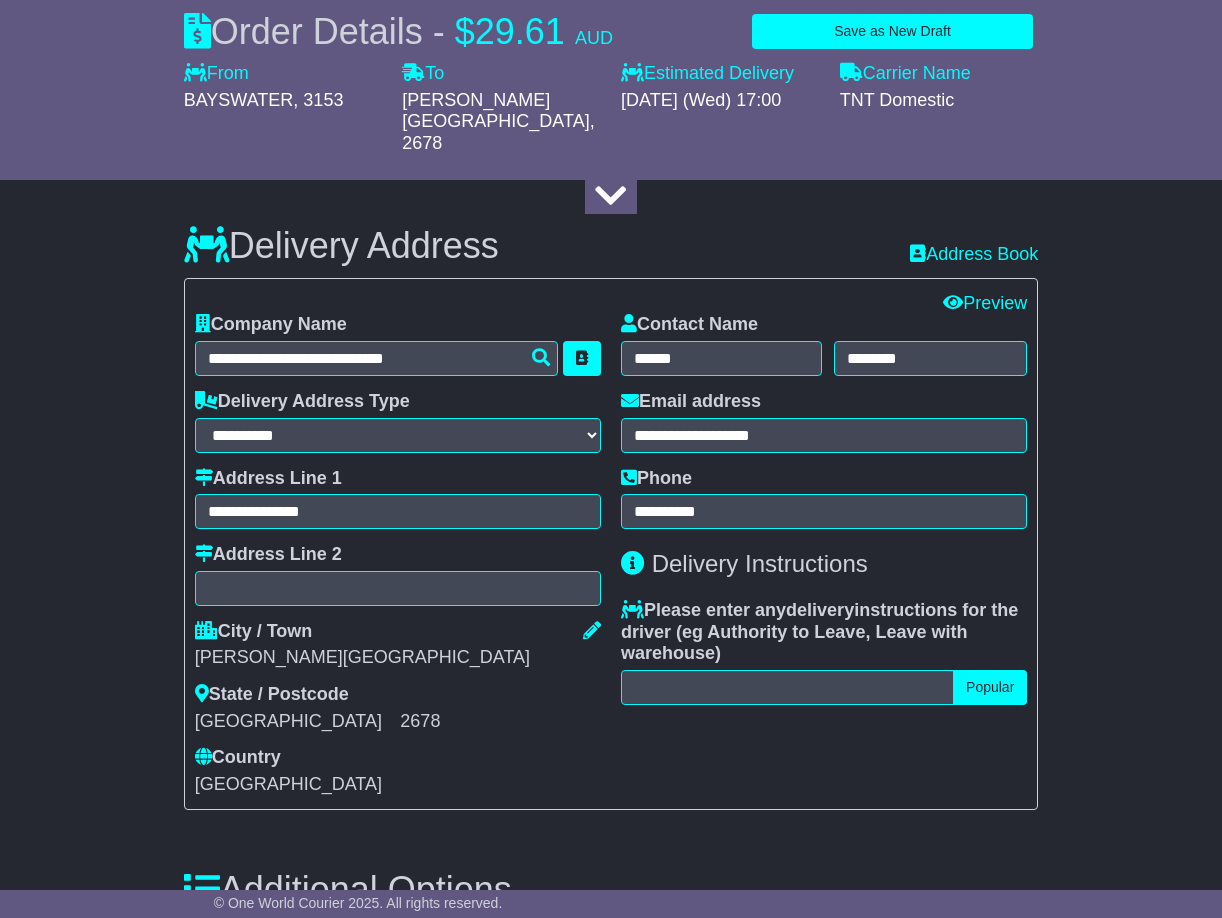 drag, startPoint x: 78, startPoint y: 415, endPoint x: 64, endPoint y: 338, distance: 78.26238 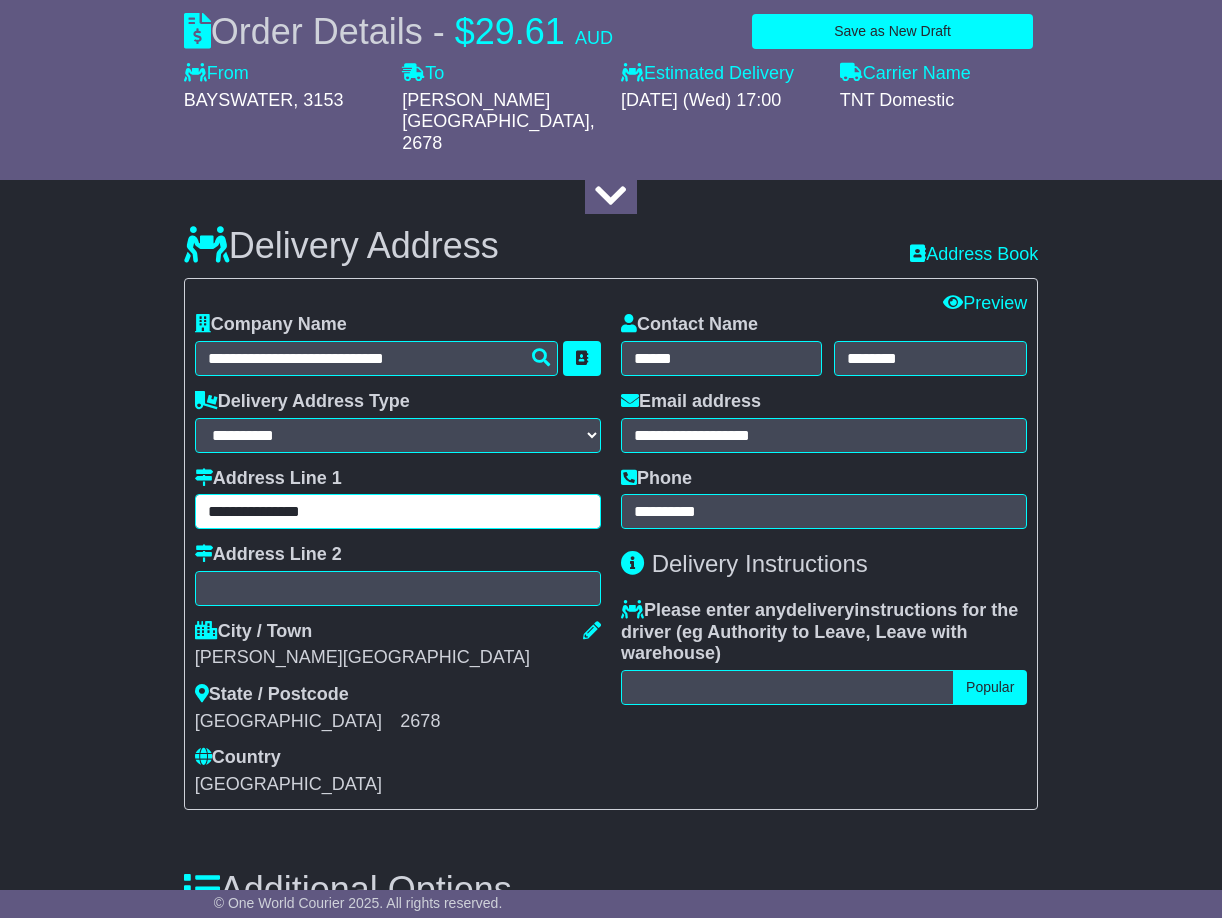 click on "**********" at bounding box center (398, 511) 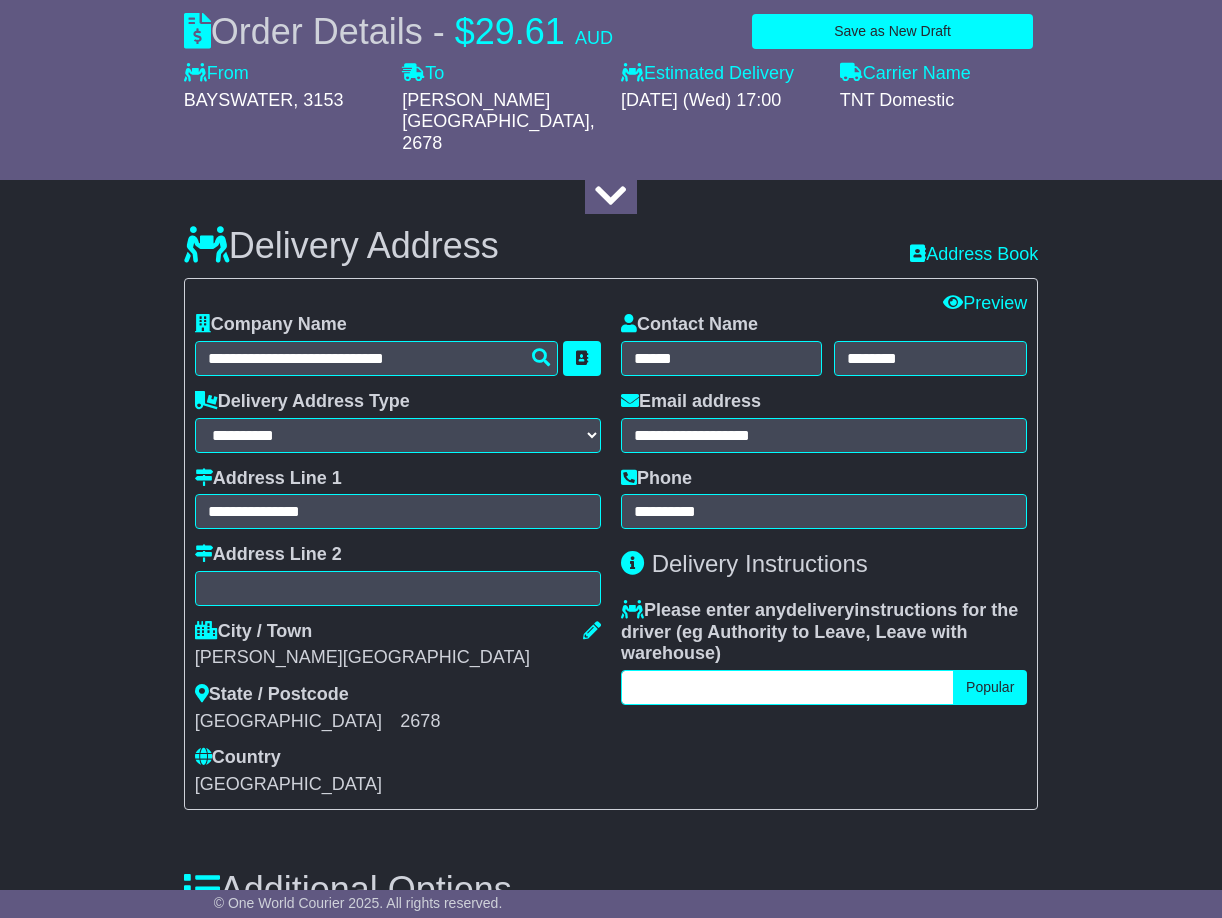 click at bounding box center (787, 687) 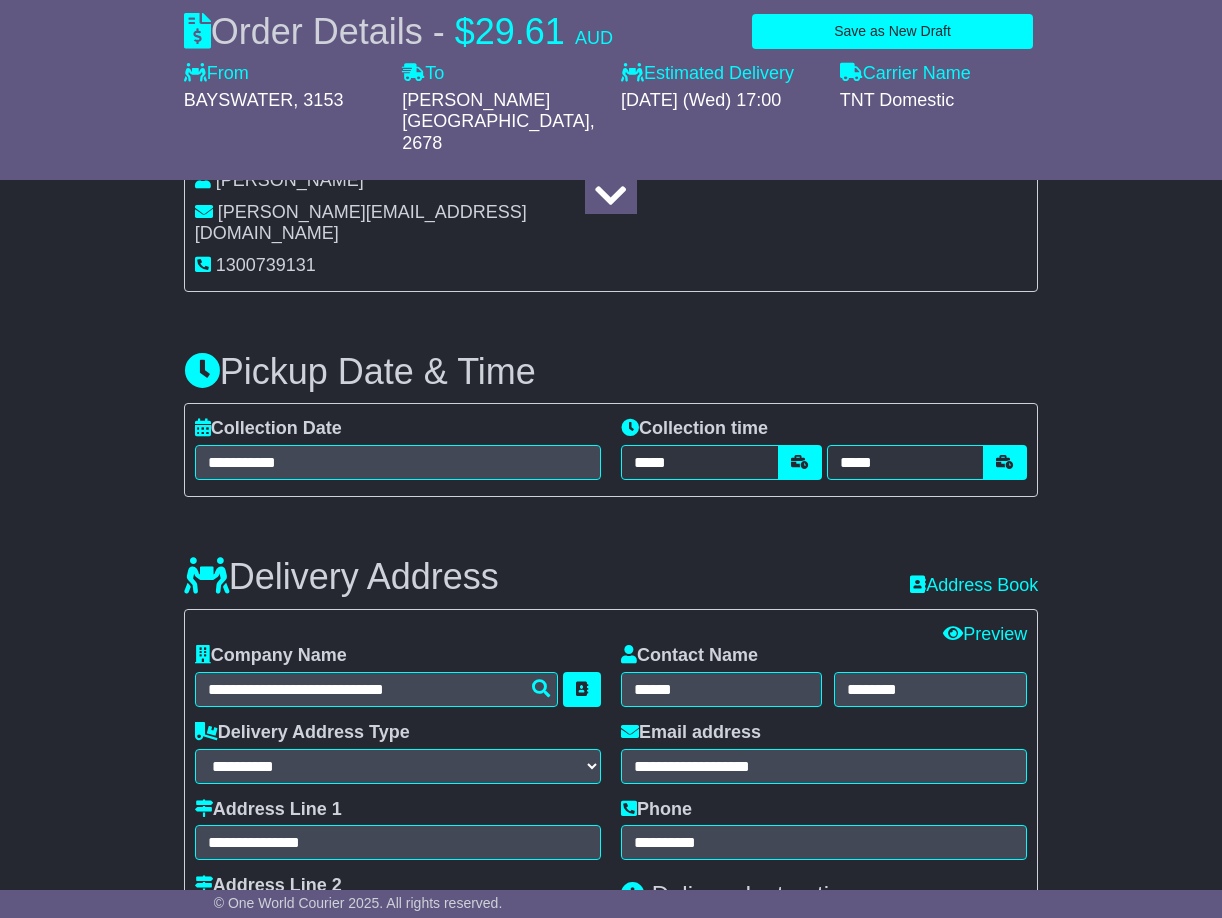 scroll, scrollTop: 876, scrollLeft: 0, axis: vertical 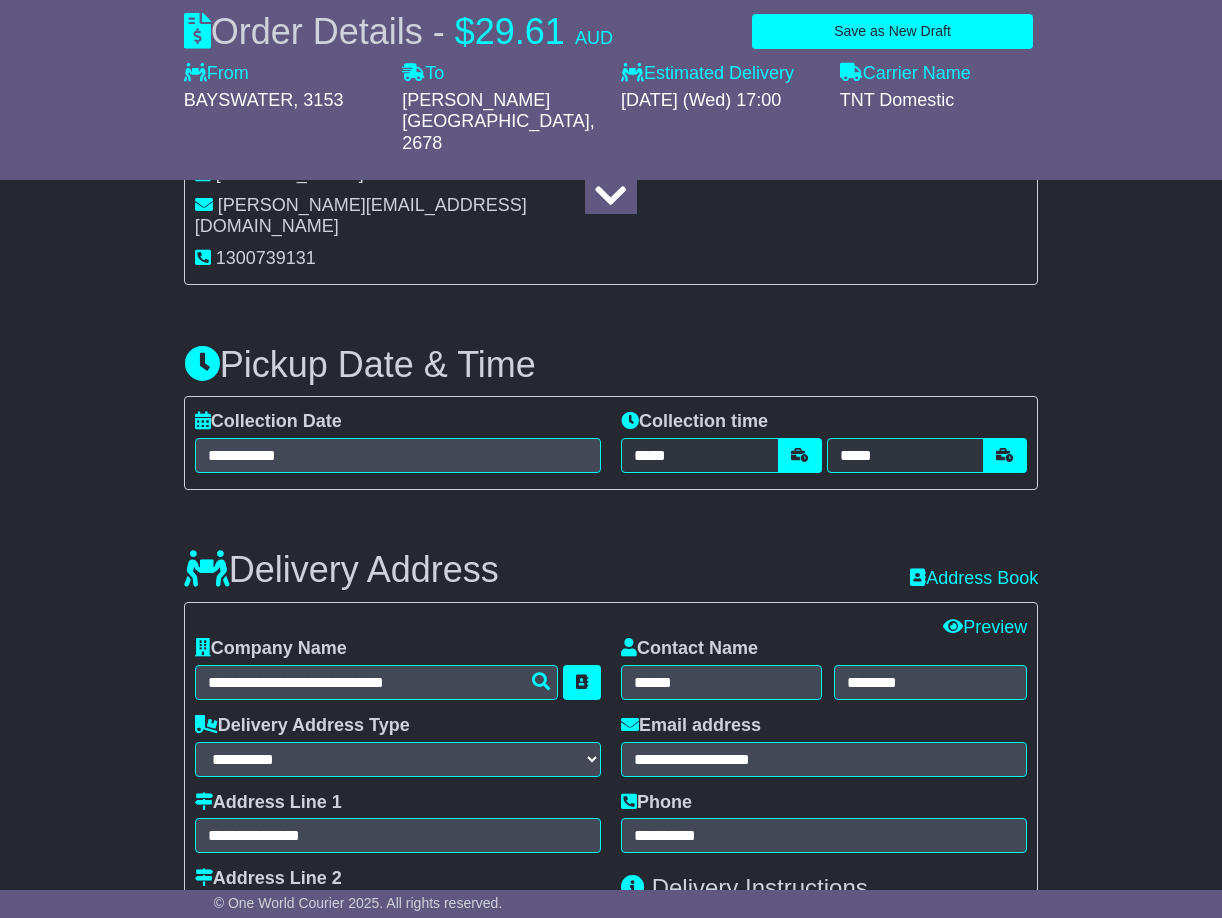 click on "**********" at bounding box center (611, 807) 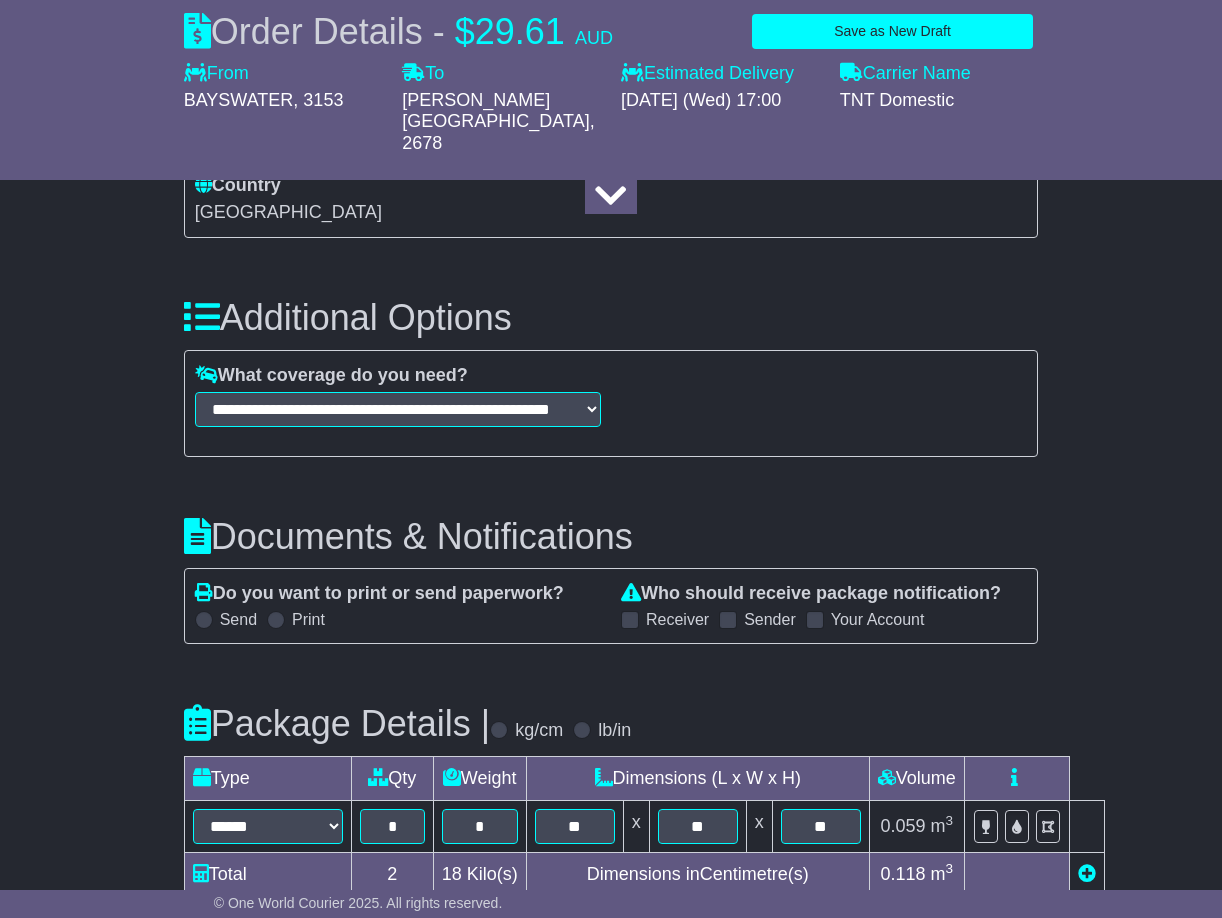 scroll, scrollTop: 1776, scrollLeft: 0, axis: vertical 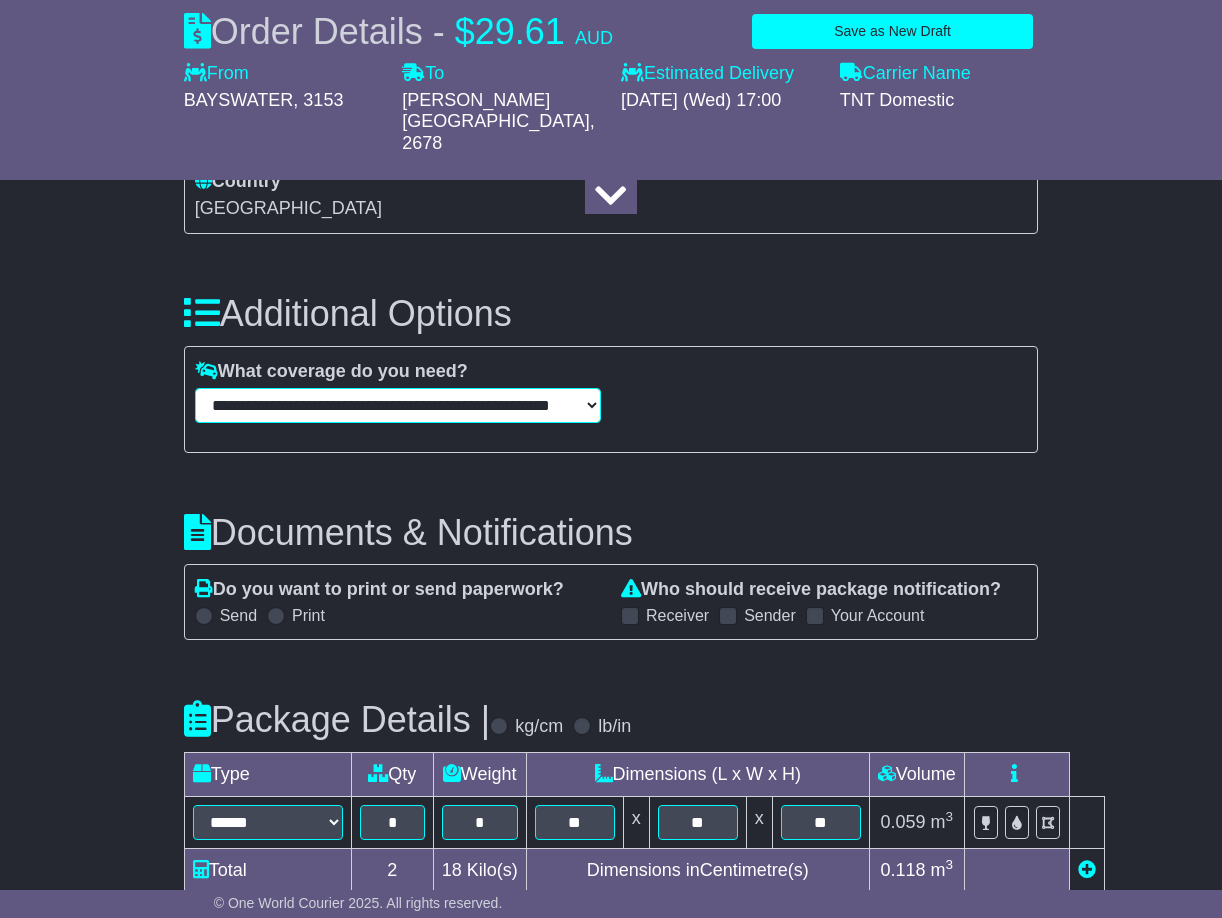 click on "**********" at bounding box center [398, 405] 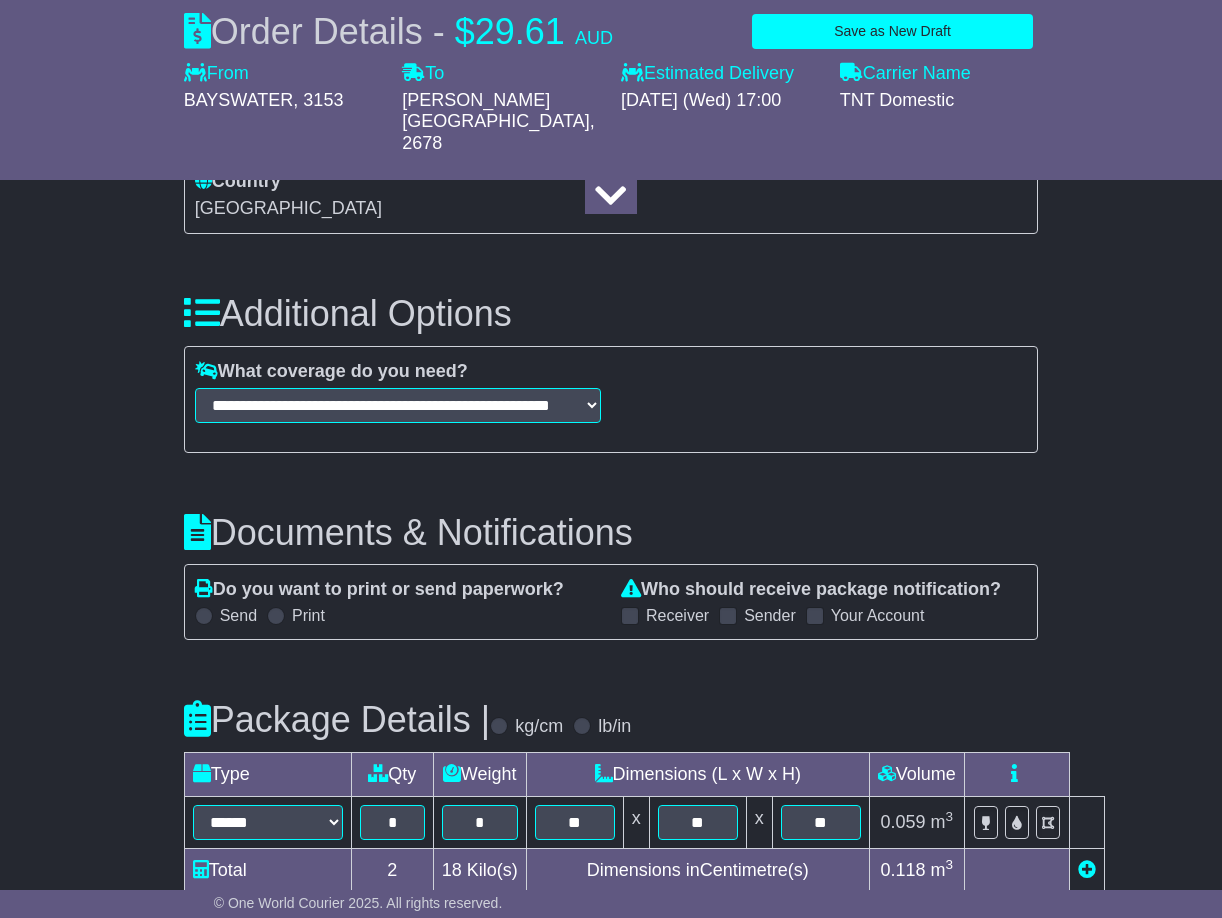 click on "**********" at bounding box center [611, -93] 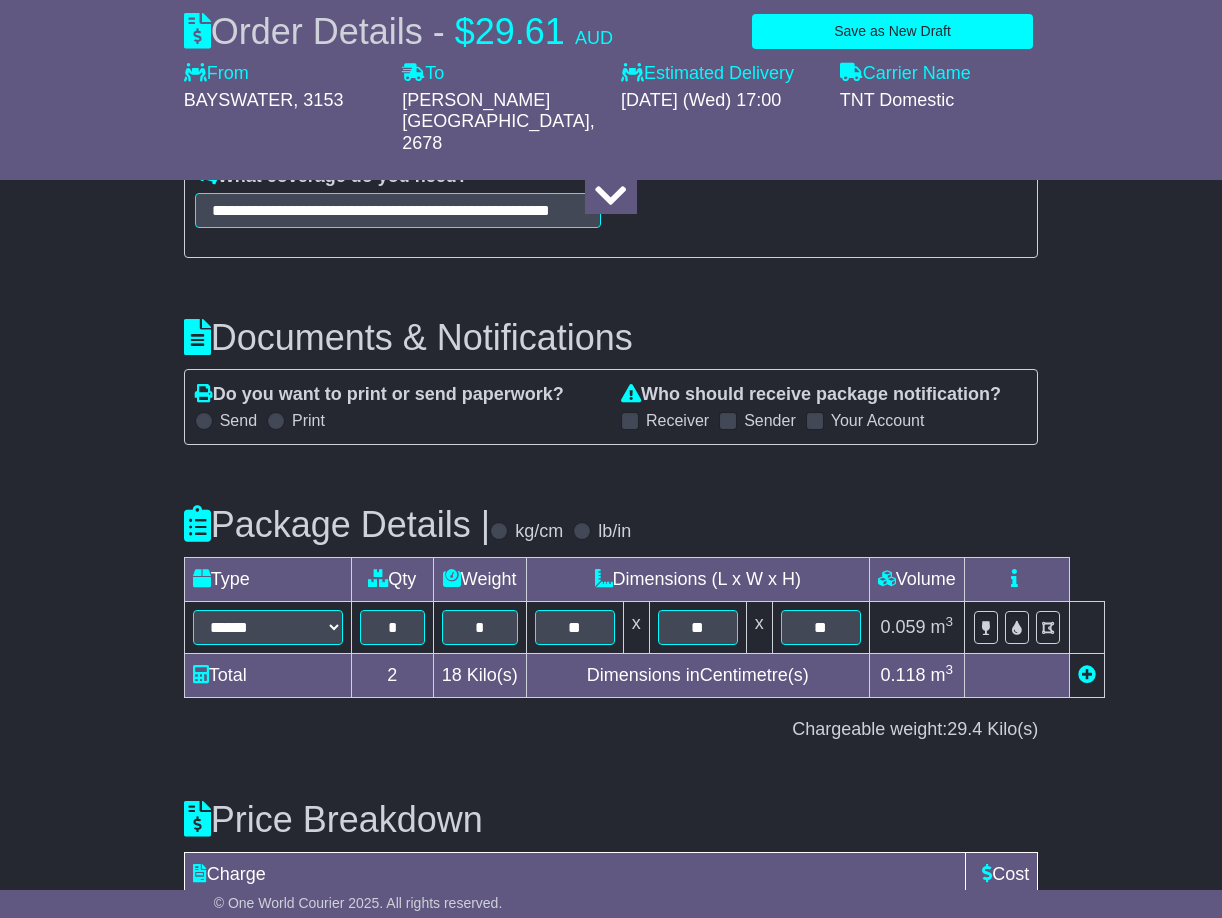 scroll, scrollTop: 1976, scrollLeft: 0, axis: vertical 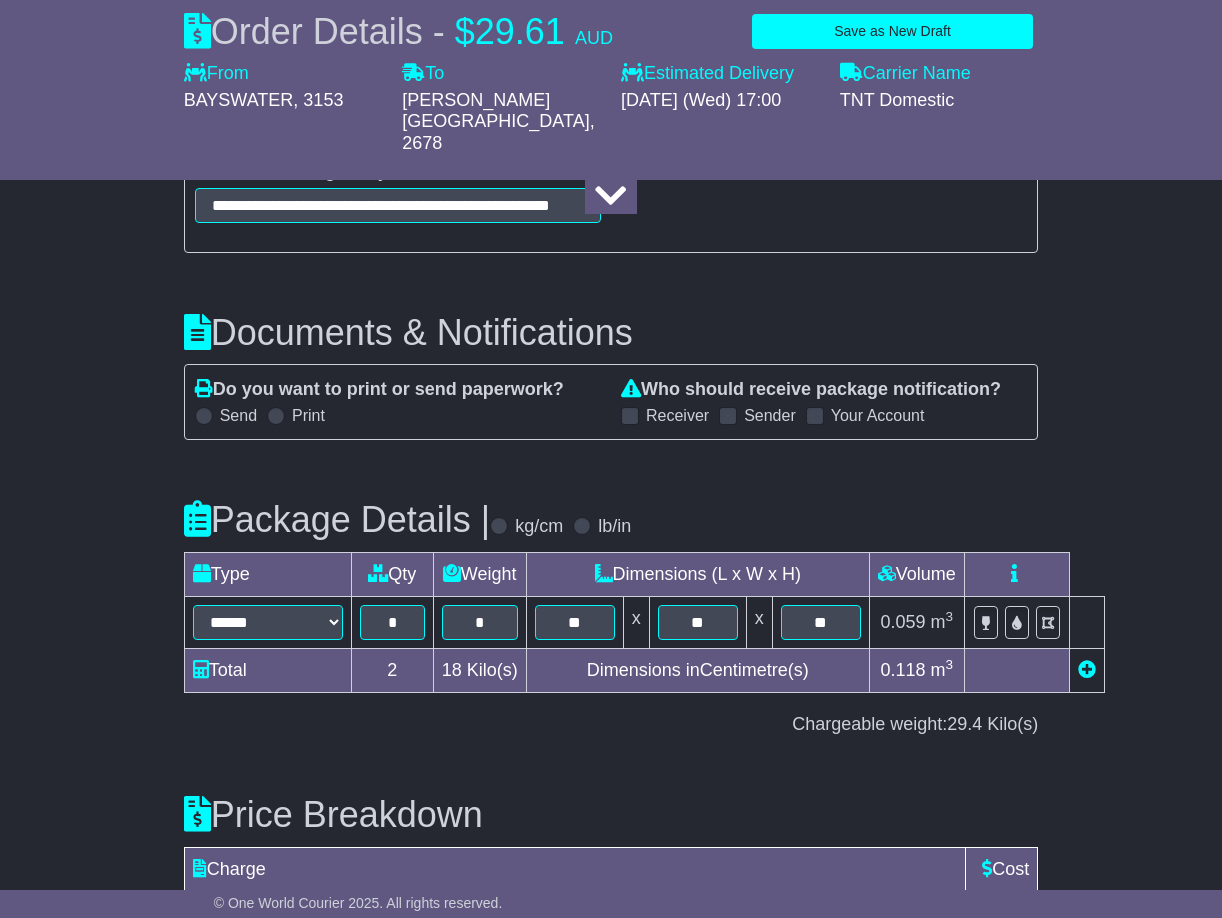 drag, startPoint x: 583, startPoint y: 346, endPoint x: 524, endPoint y: 344, distance: 59.03389 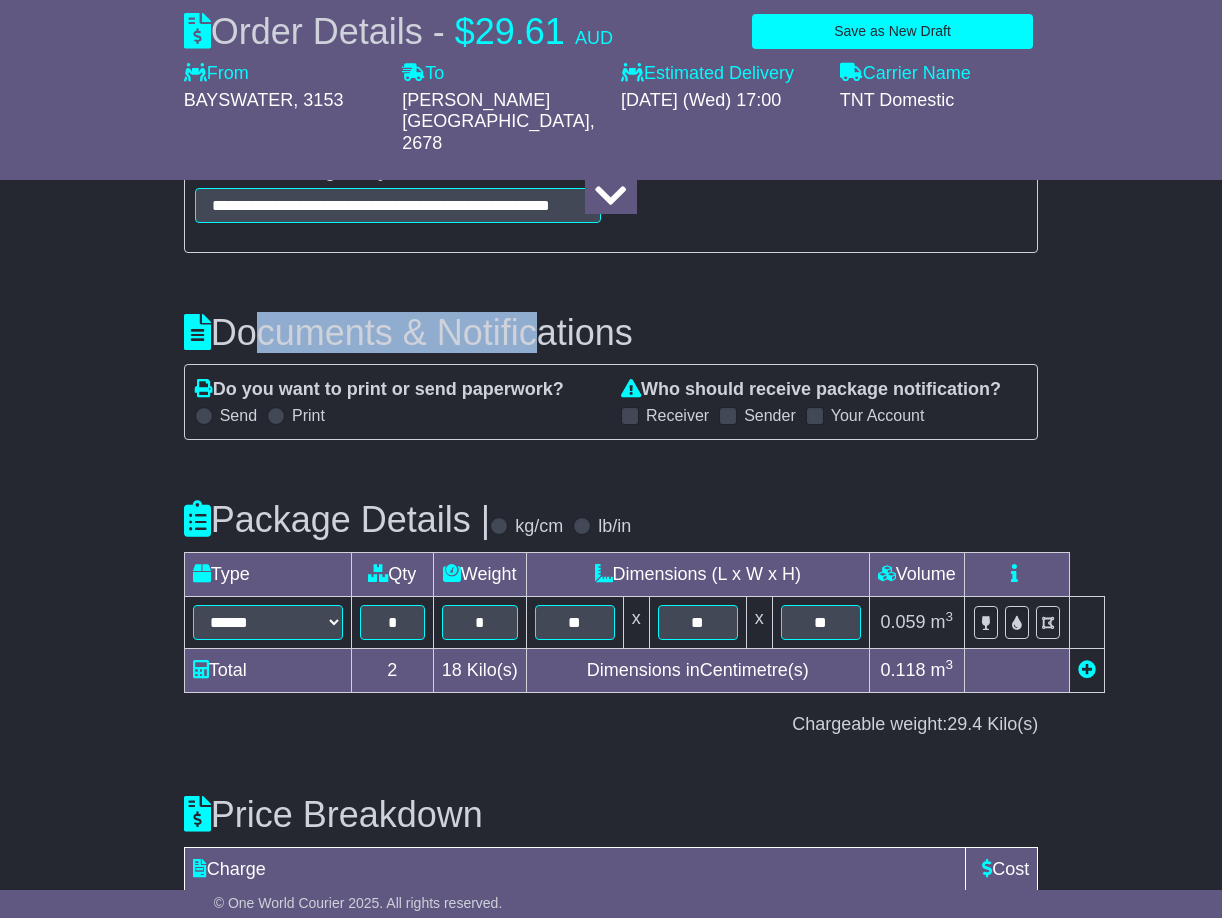 drag, startPoint x: 288, startPoint y: 276, endPoint x: 525, endPoint y: 272, distance: 237.03375 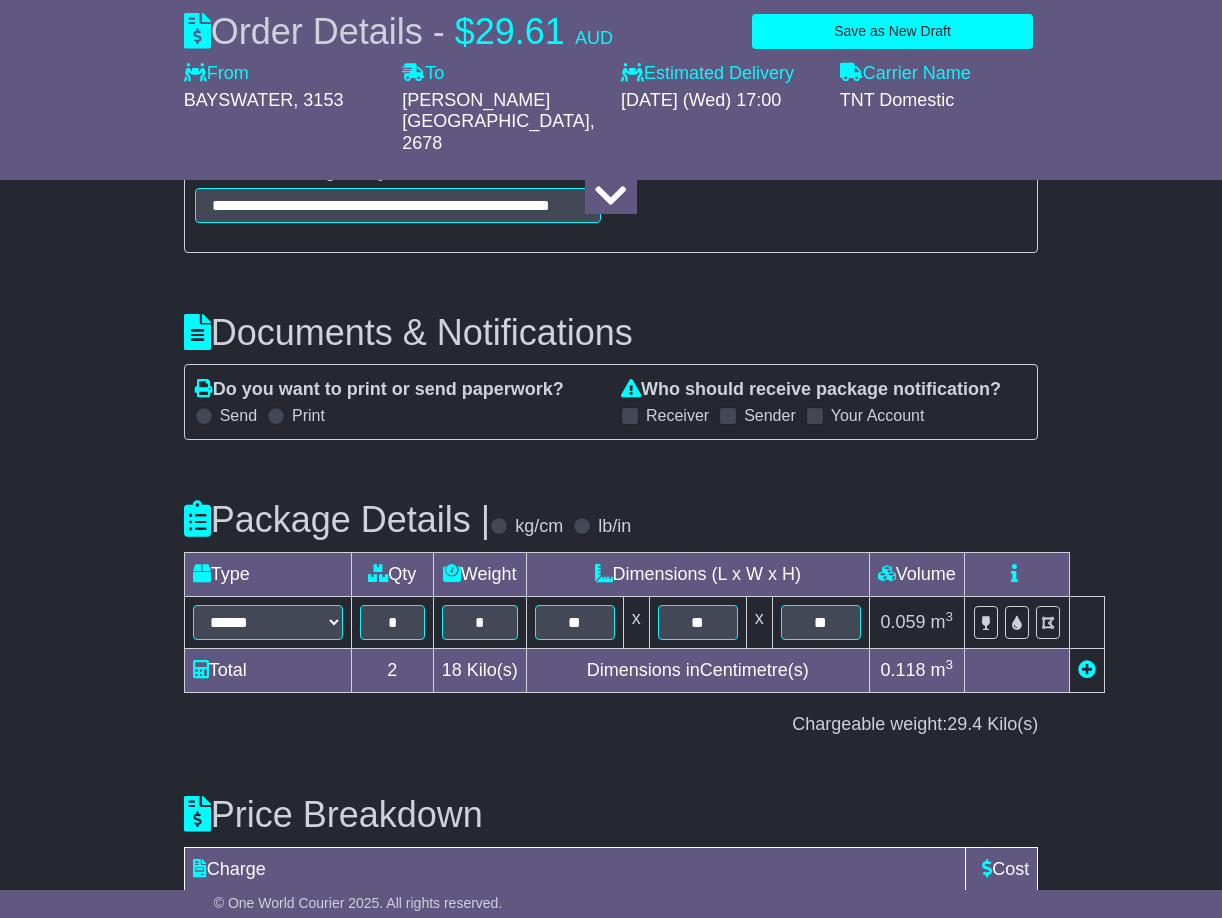 click at bounding box center (276, 416) 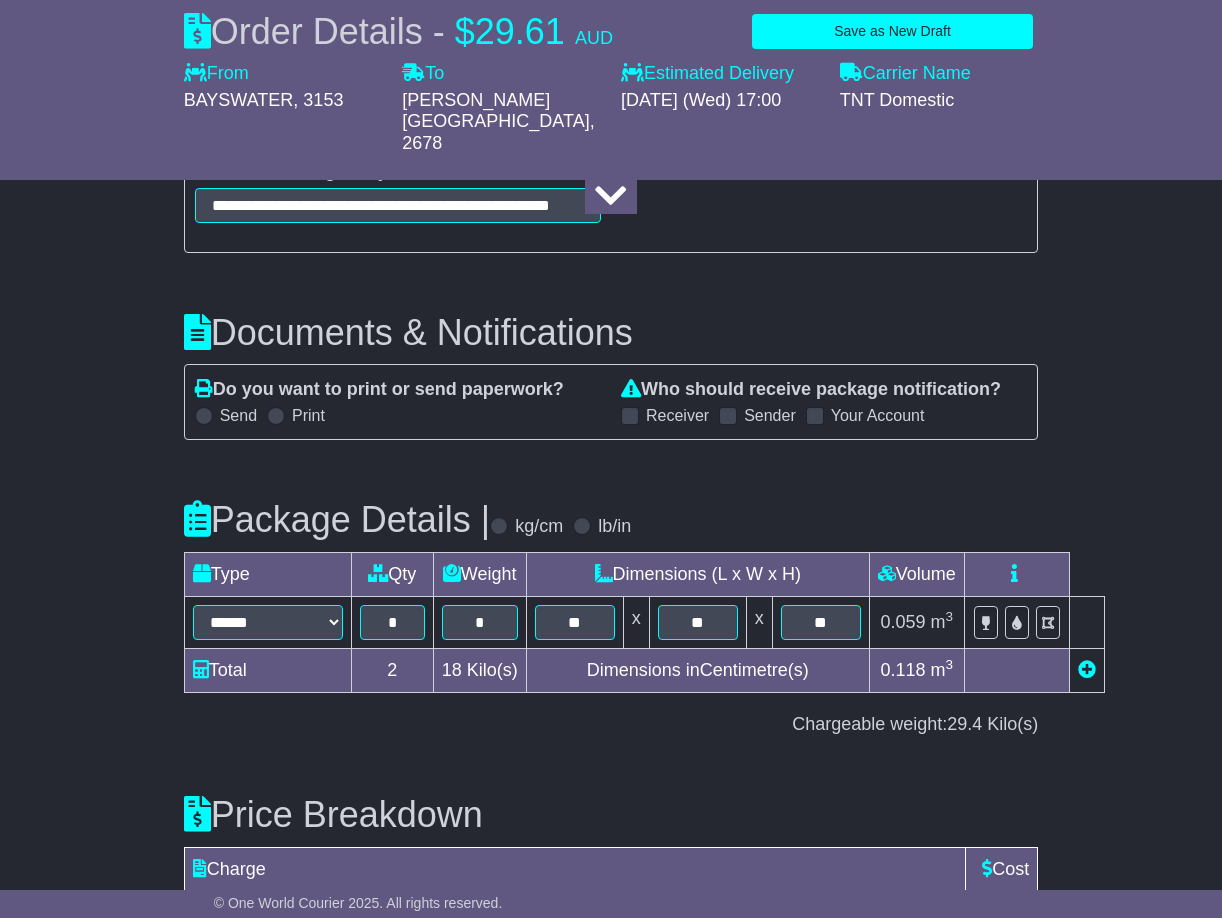 drag, startPoint x: 1009, startPoint y: 343, endPoint x: 816, endPoint y: 339, distance: 193.04144 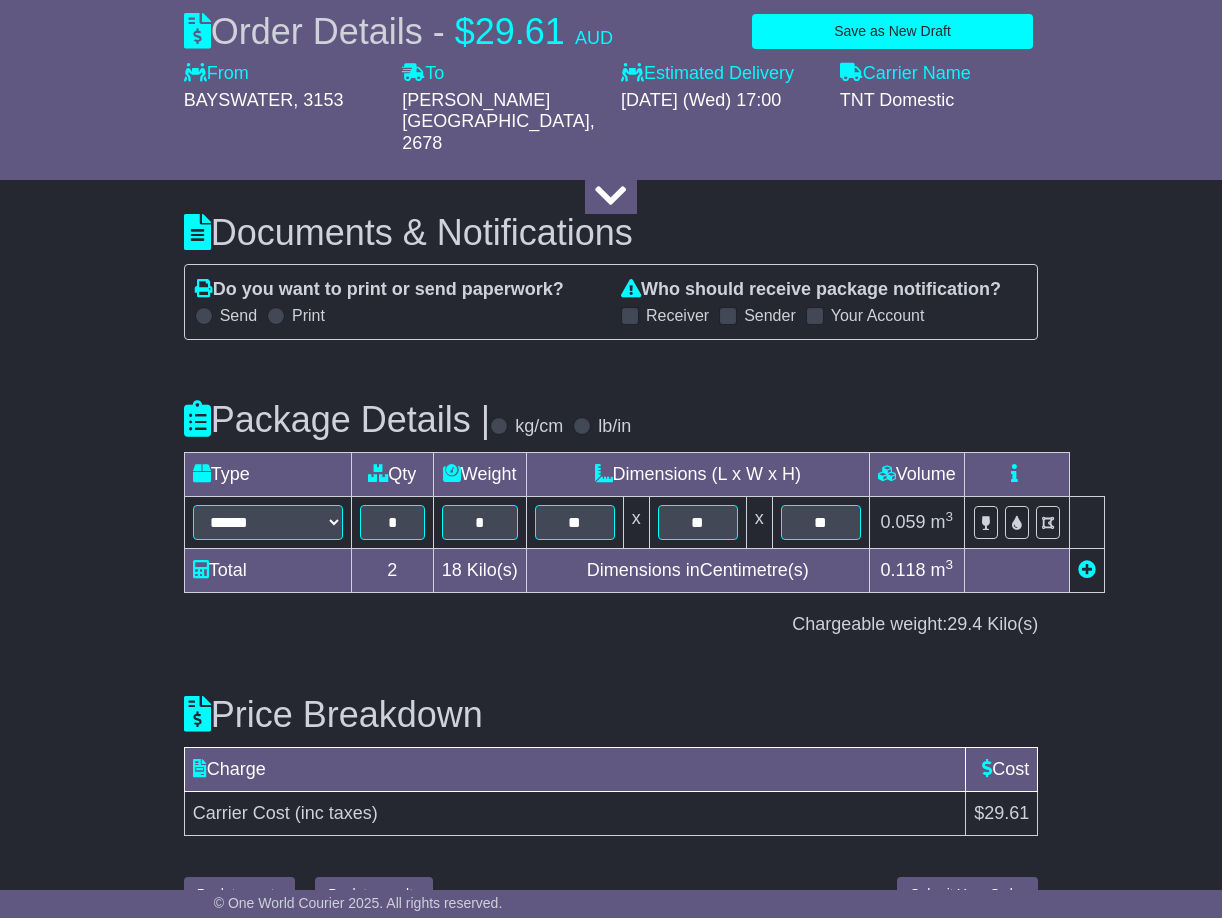 scroll, scrollTop: 2077, scrollLeft: 0, axis: vertical 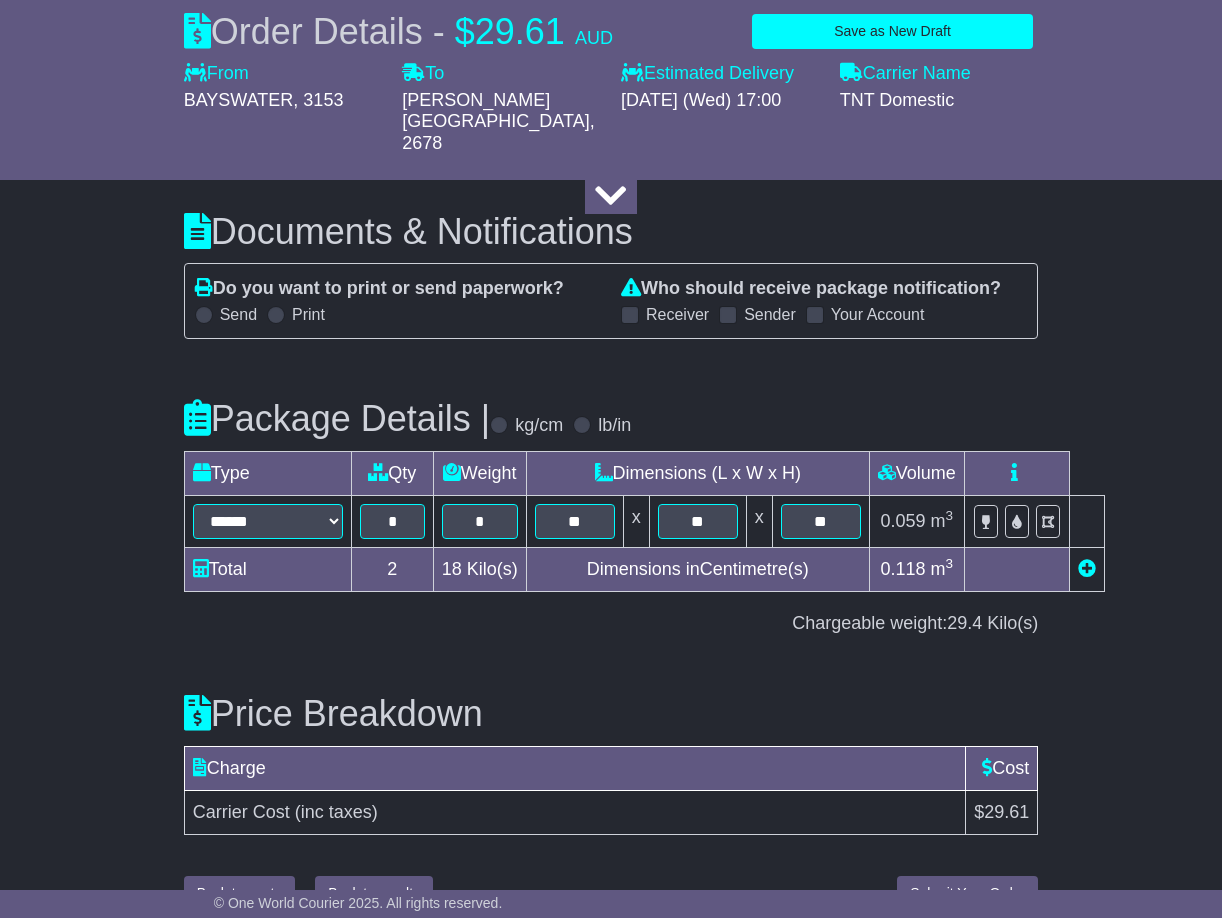 drag, startPoint x: 1034, startPoint y: 774, endPoint x: 1008, endPoint y: 772, distance: 26.076809 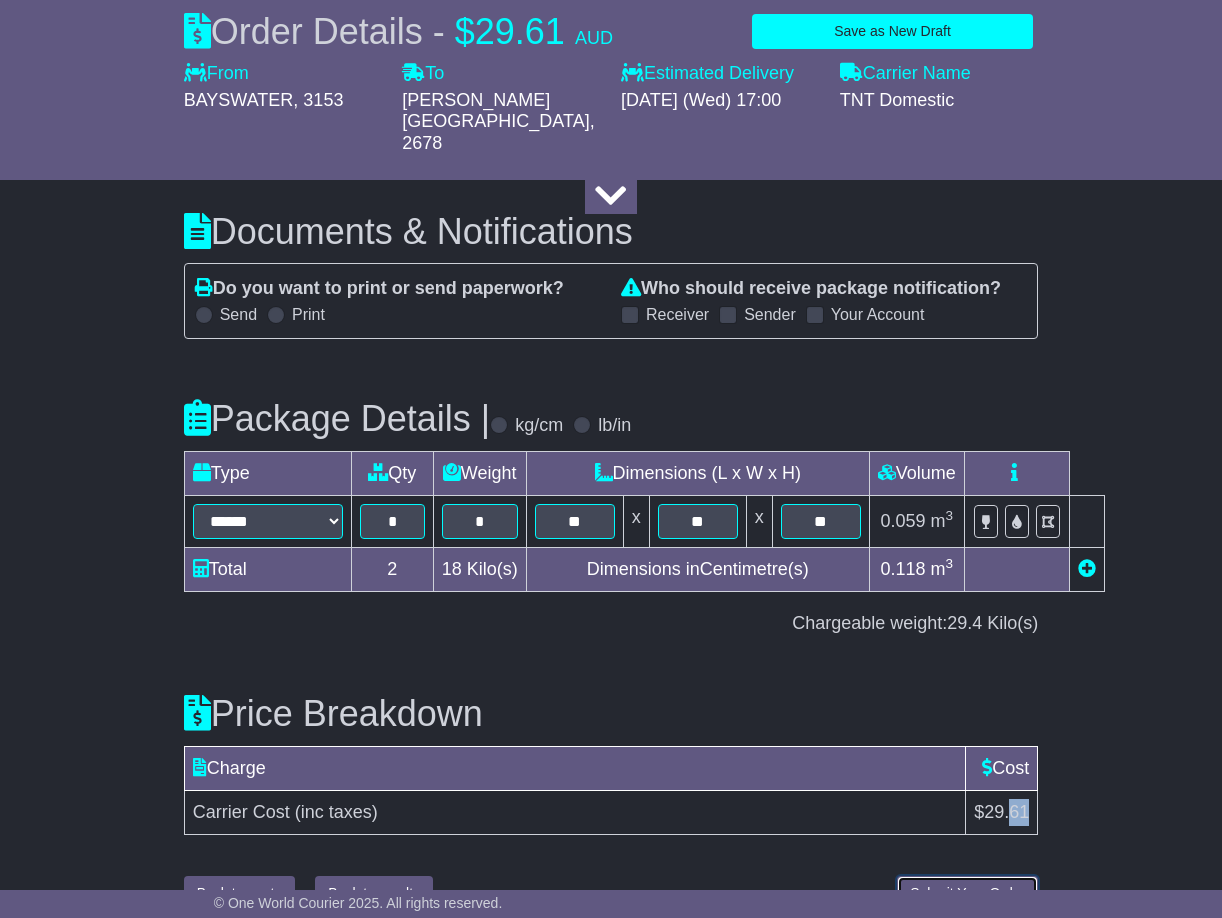 click on "Submit Your Order" at bounding box center [967, 893] 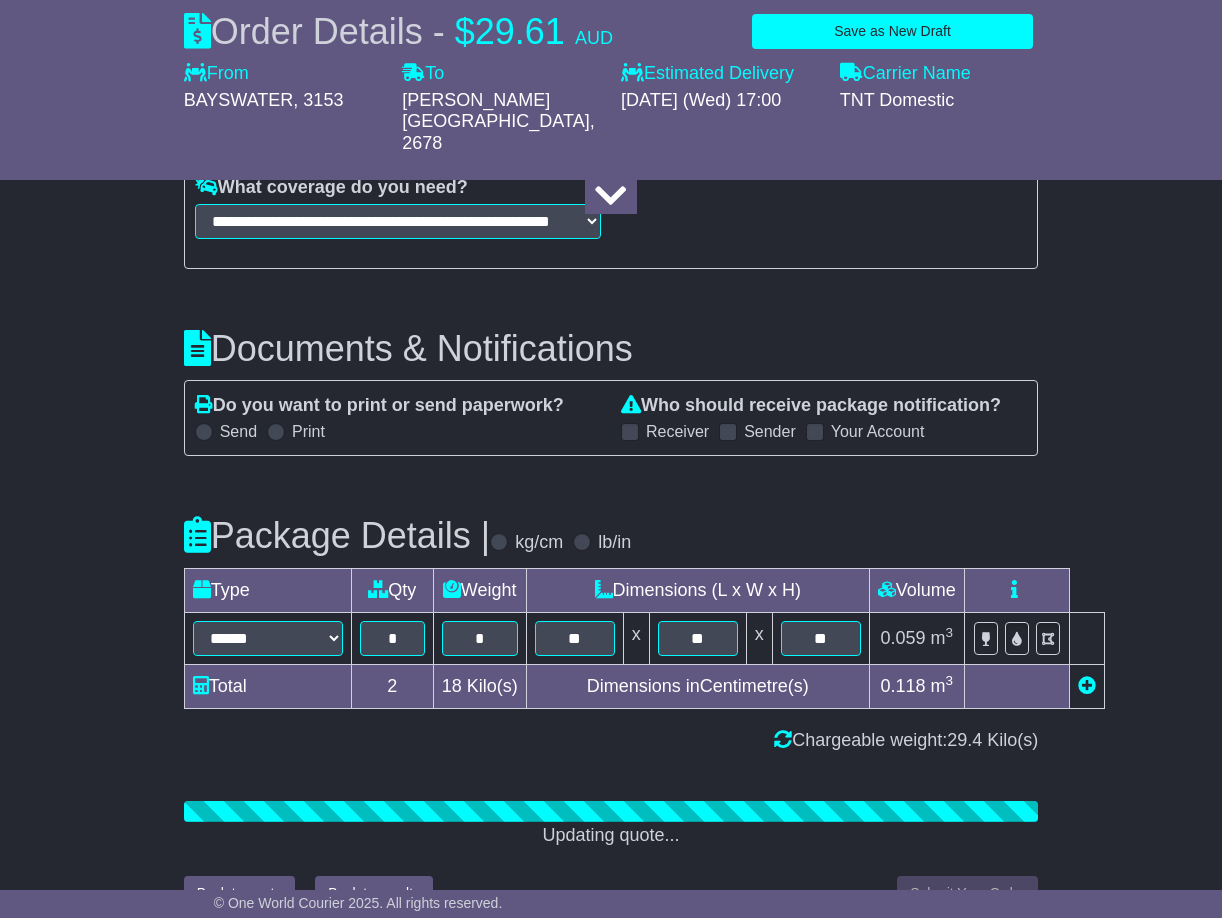 scroll, scrollTop: 2077, scrollLeft: 0, axis: vertical 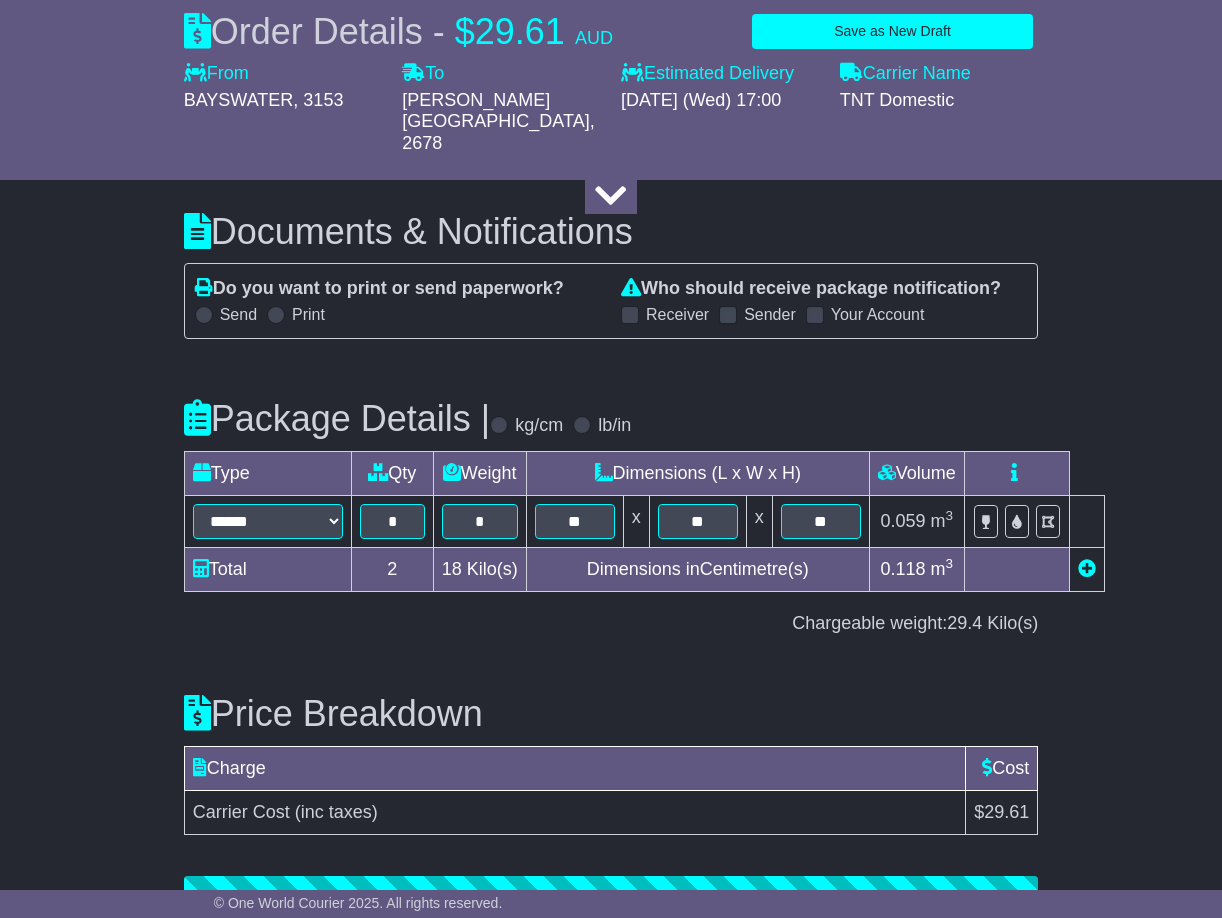 click on "**********" at bounding box center (611, -394) 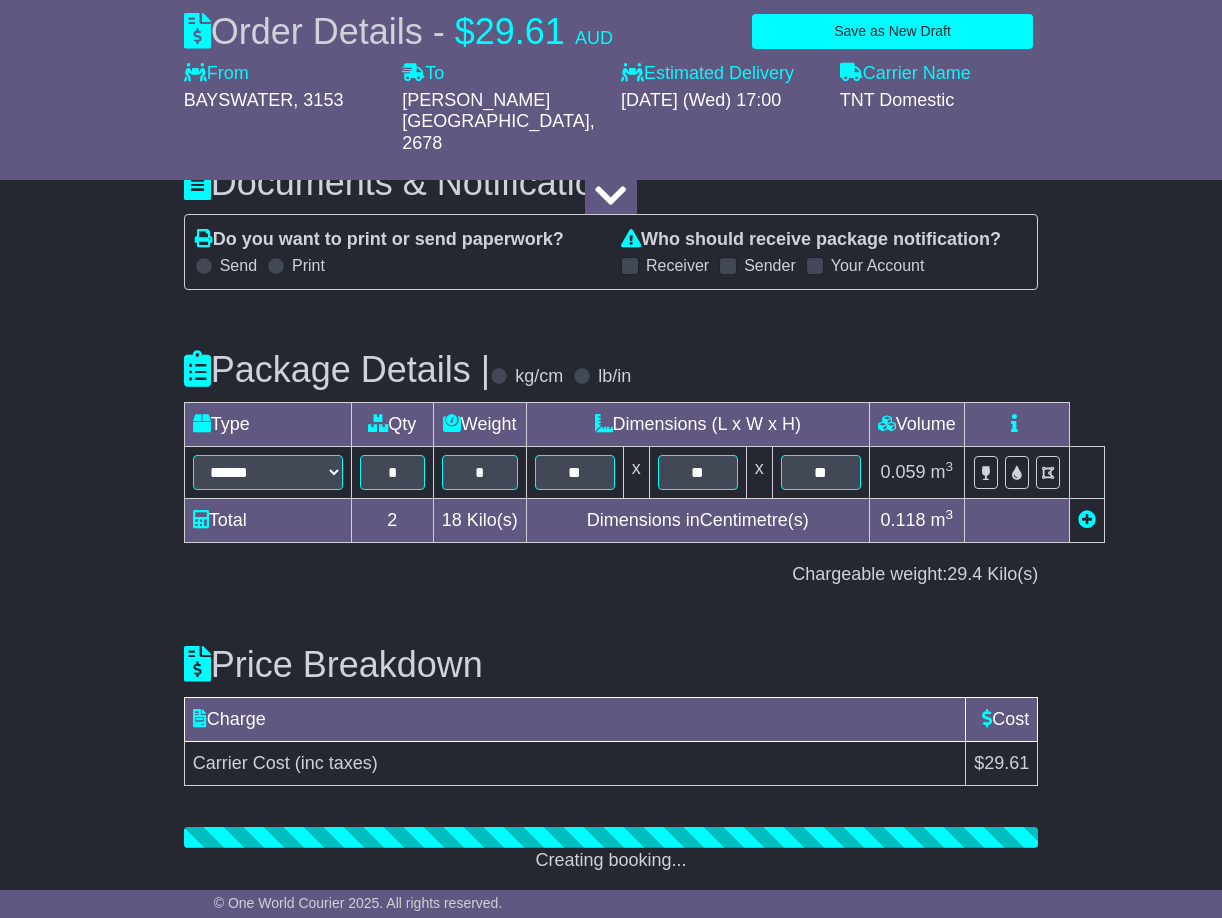 scroll, scrollTop: 2152, scrollLeft: 0, axis: vertical 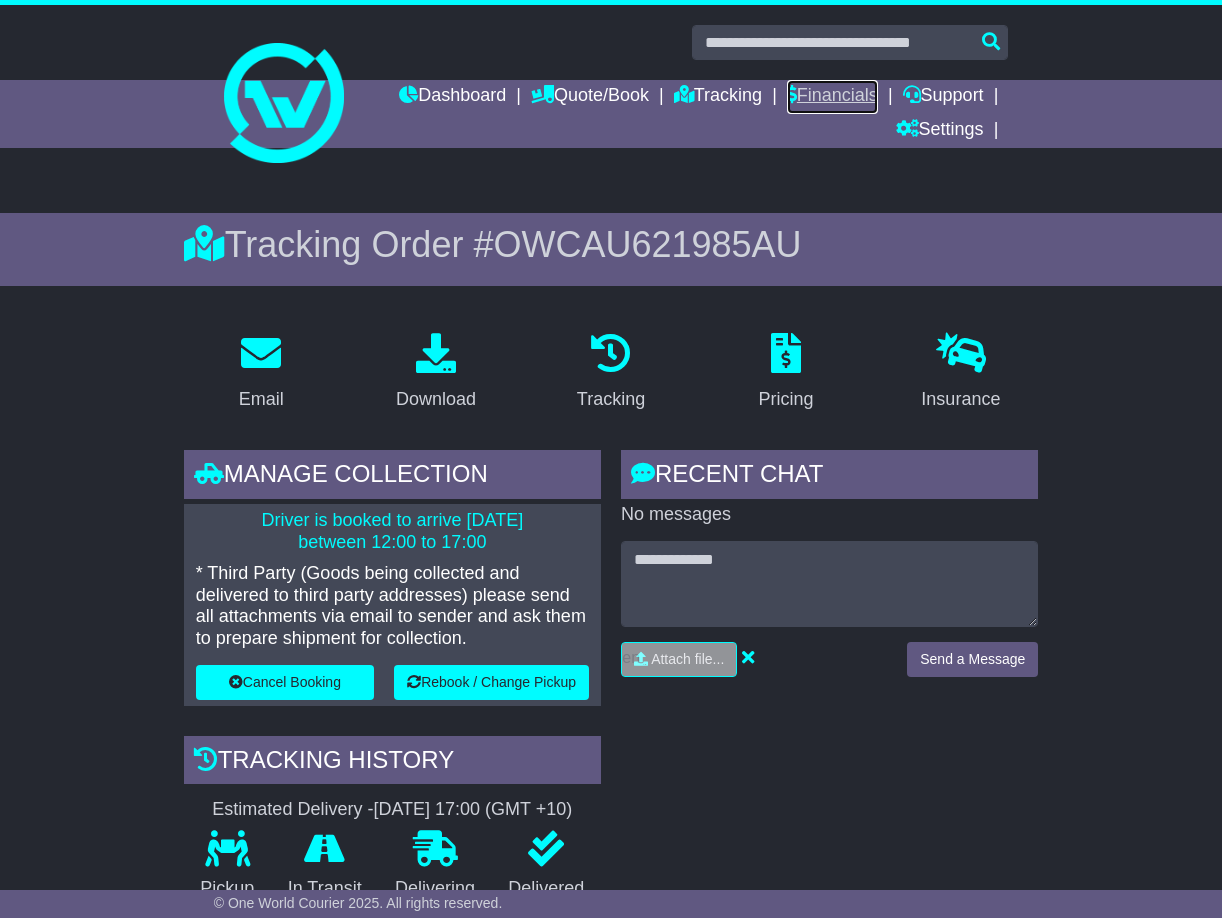 click on "Financials" at bounding box center [832, 97] 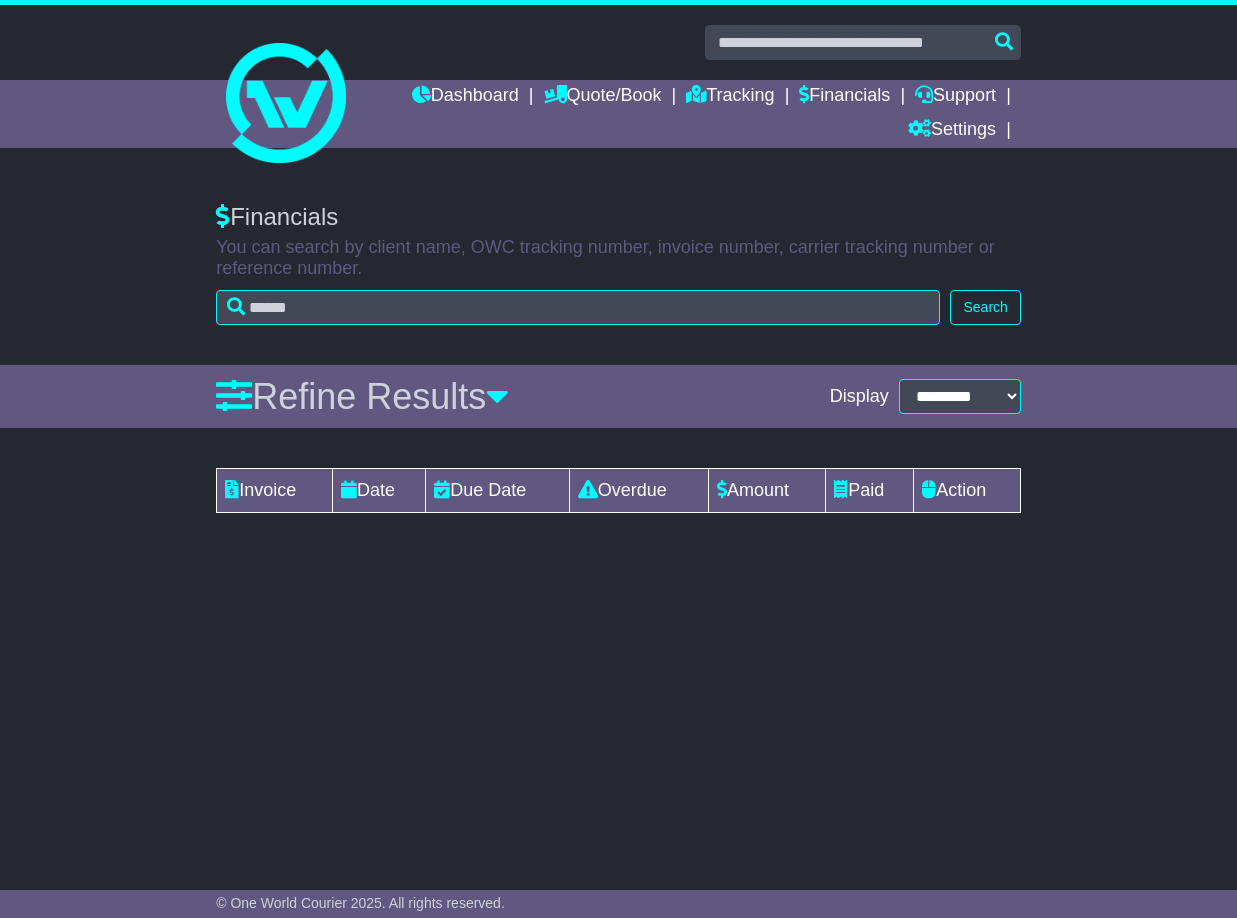 scroll, scrollTop: 0, scrollLeft: 0, axis: both 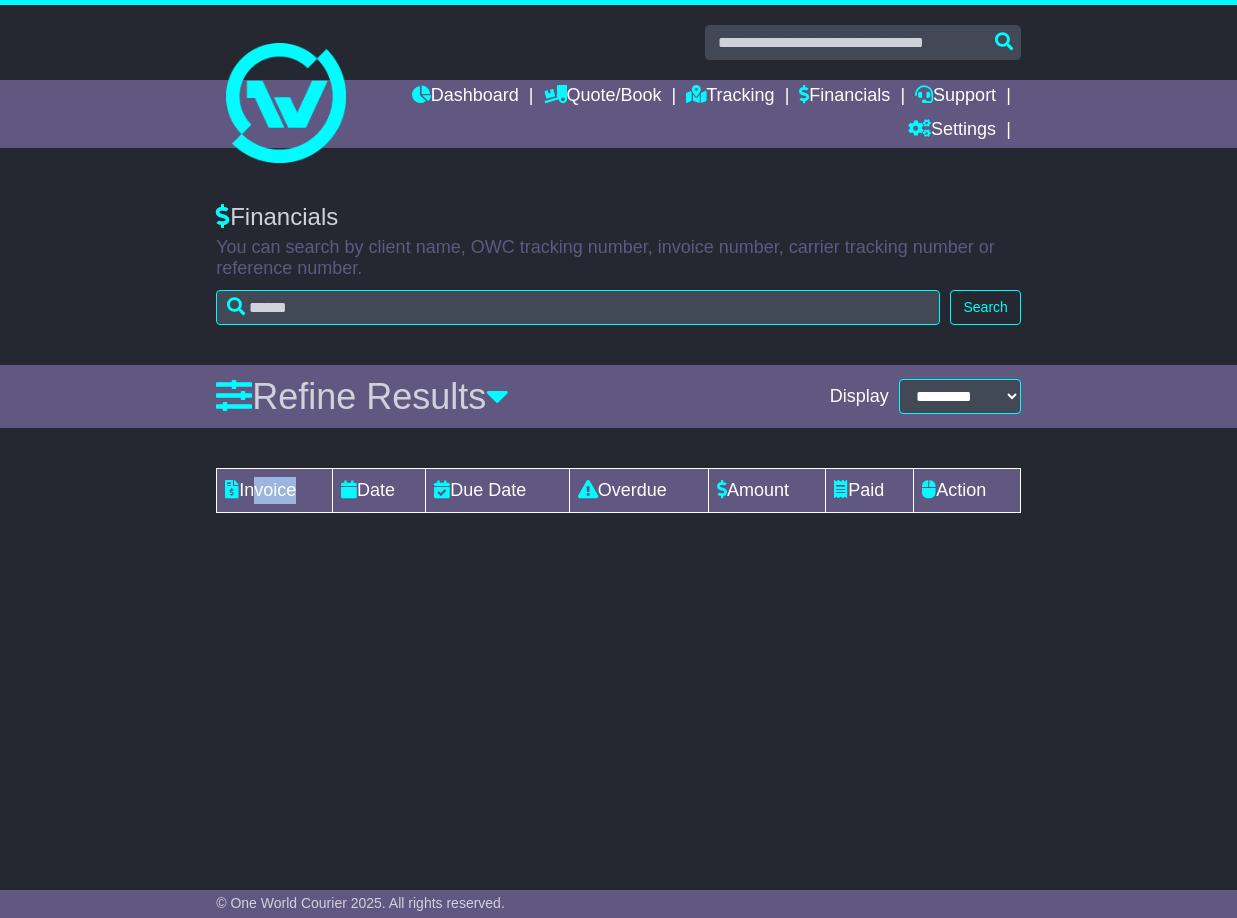 drag, startPoint x: 250, startPoint y: 486, endPoint x: 295, endPoint y: 491, distance: 45.276924 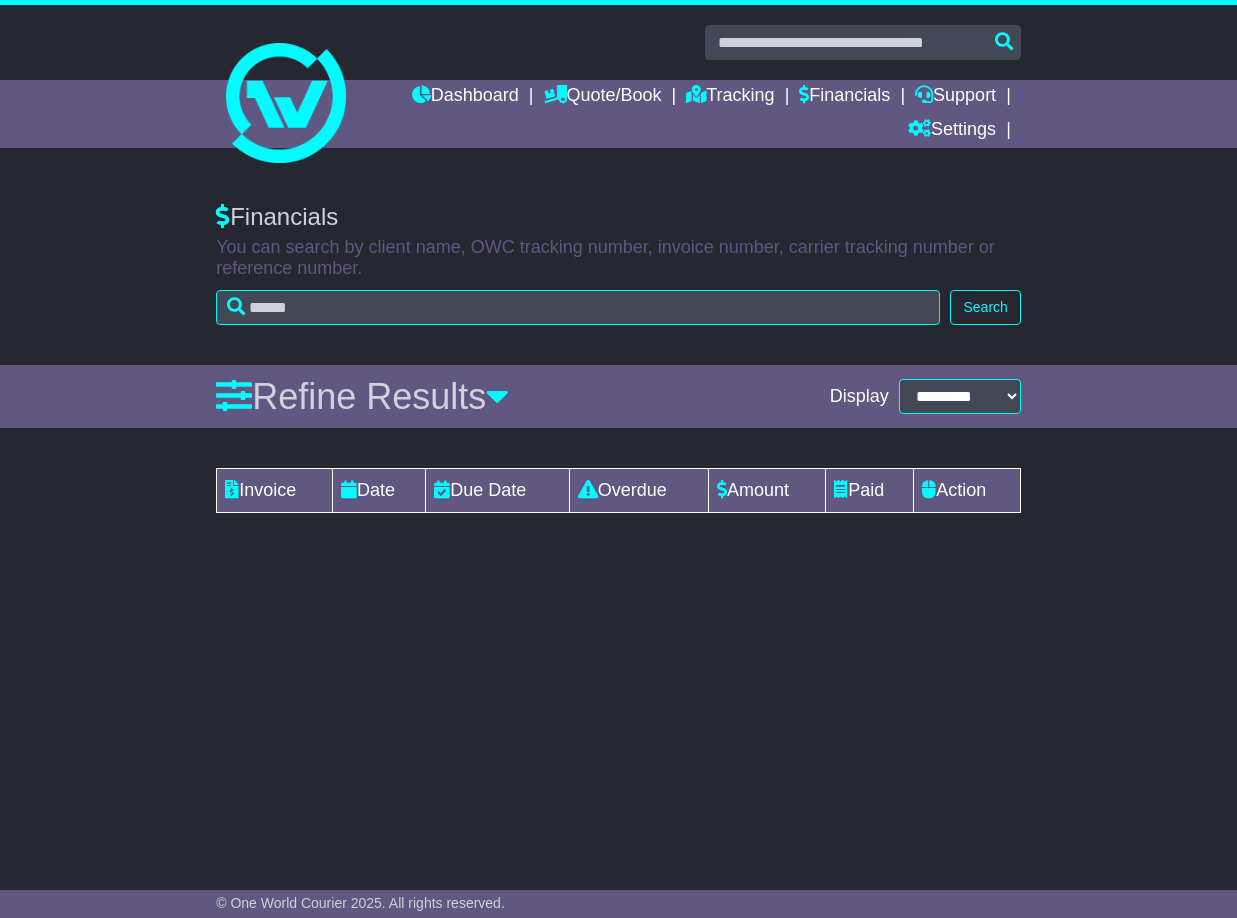 click on "Invoice" at bounding box center [275, 491] 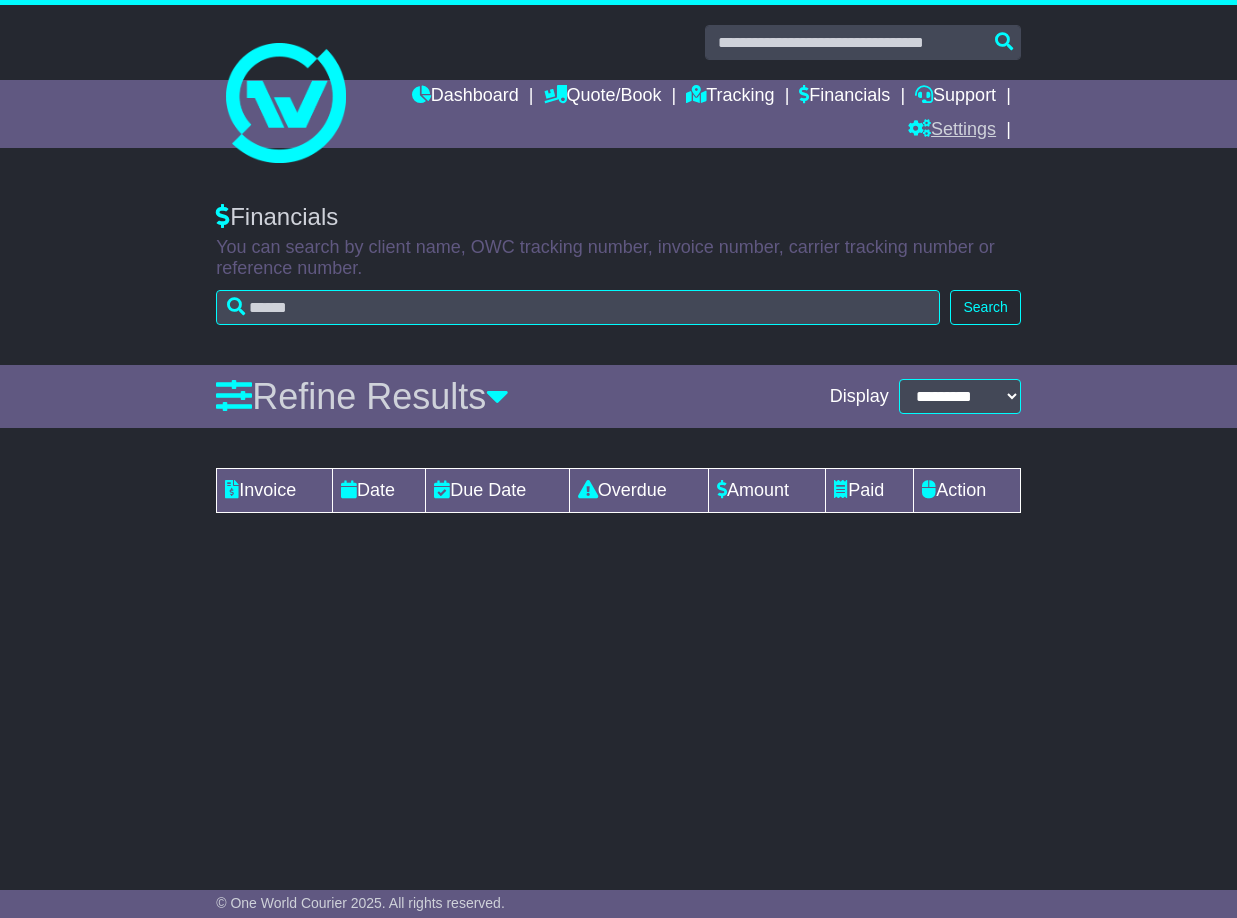 click on "Settings" at bounding box center (952, 131) 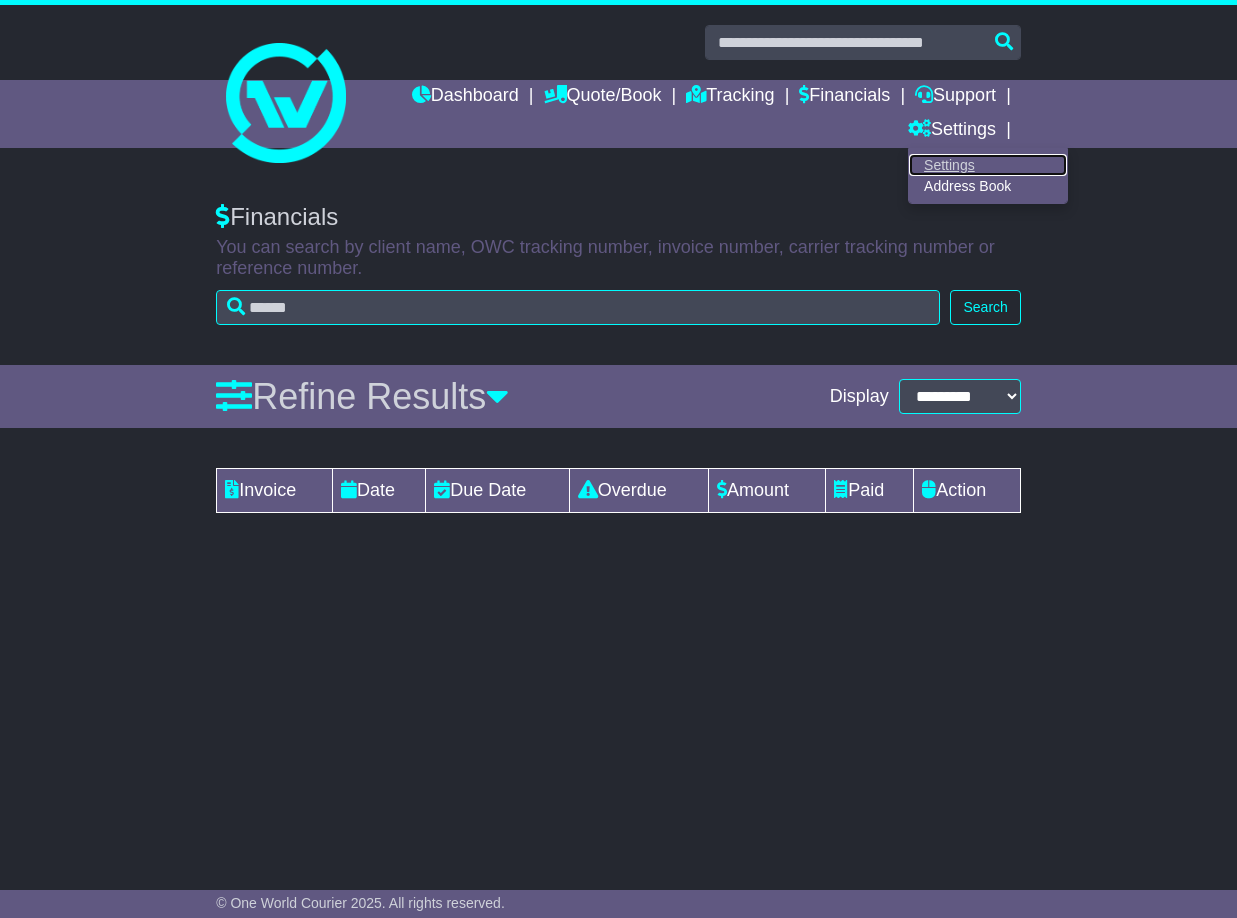 click on "Settings" at bounding box center [988, 165] 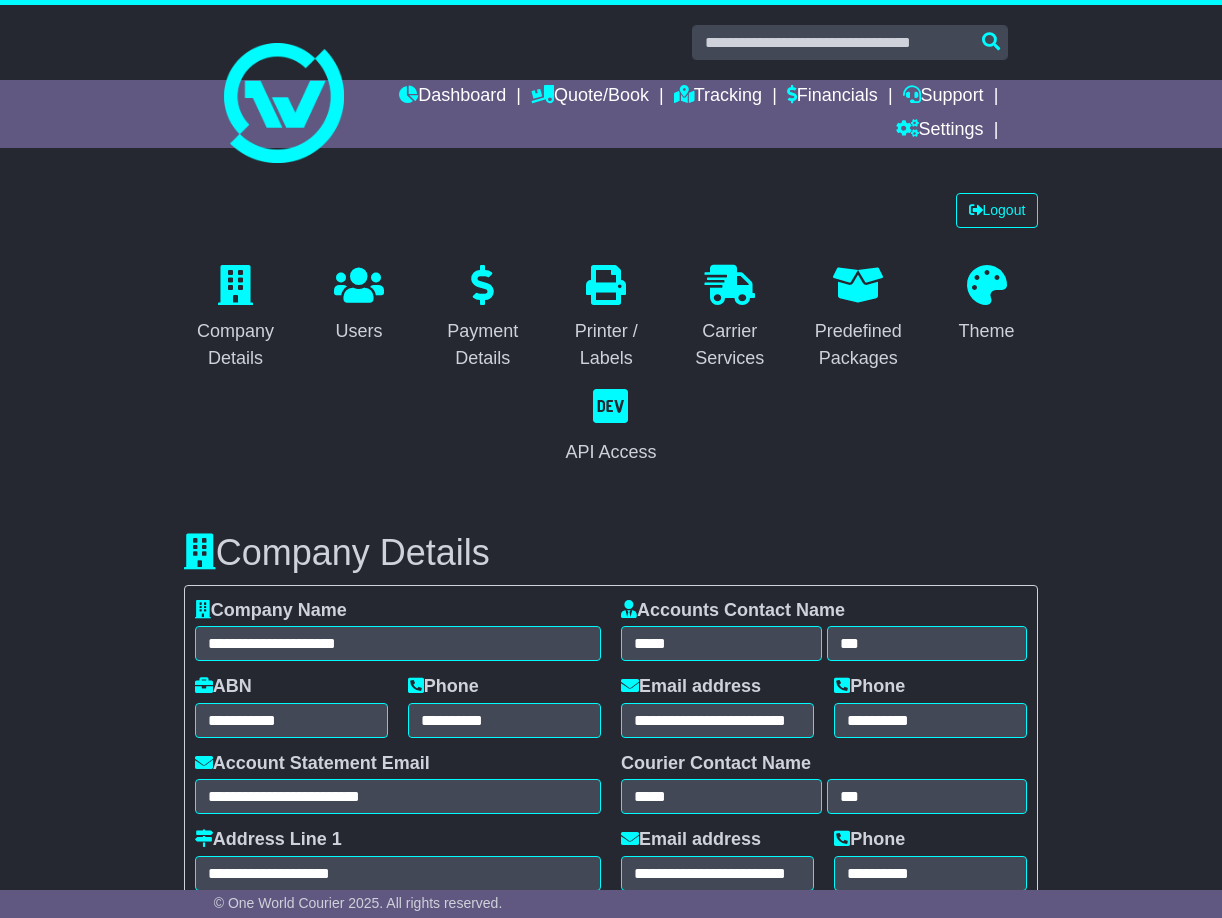 select on "**********" 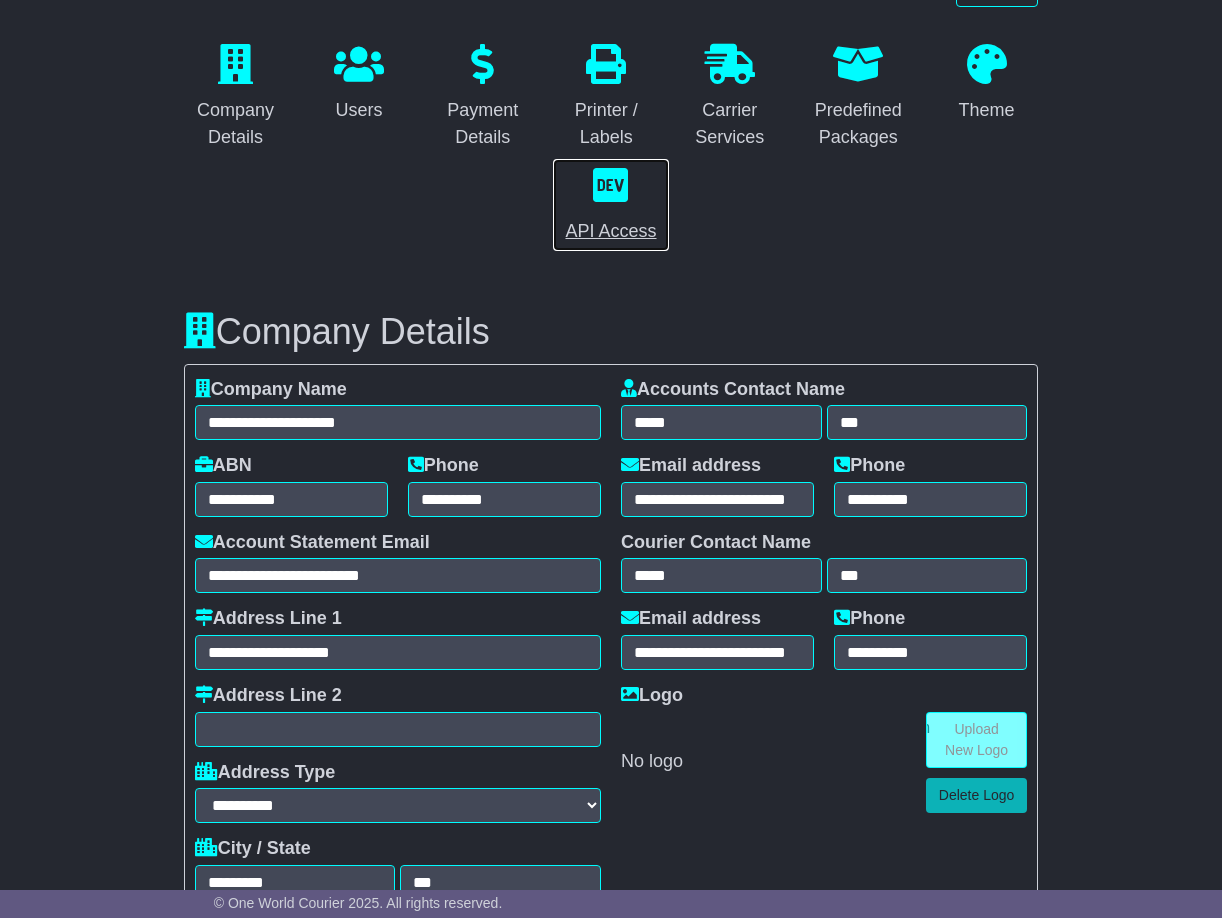 click on "API Access" at bounding box center [610, 205] 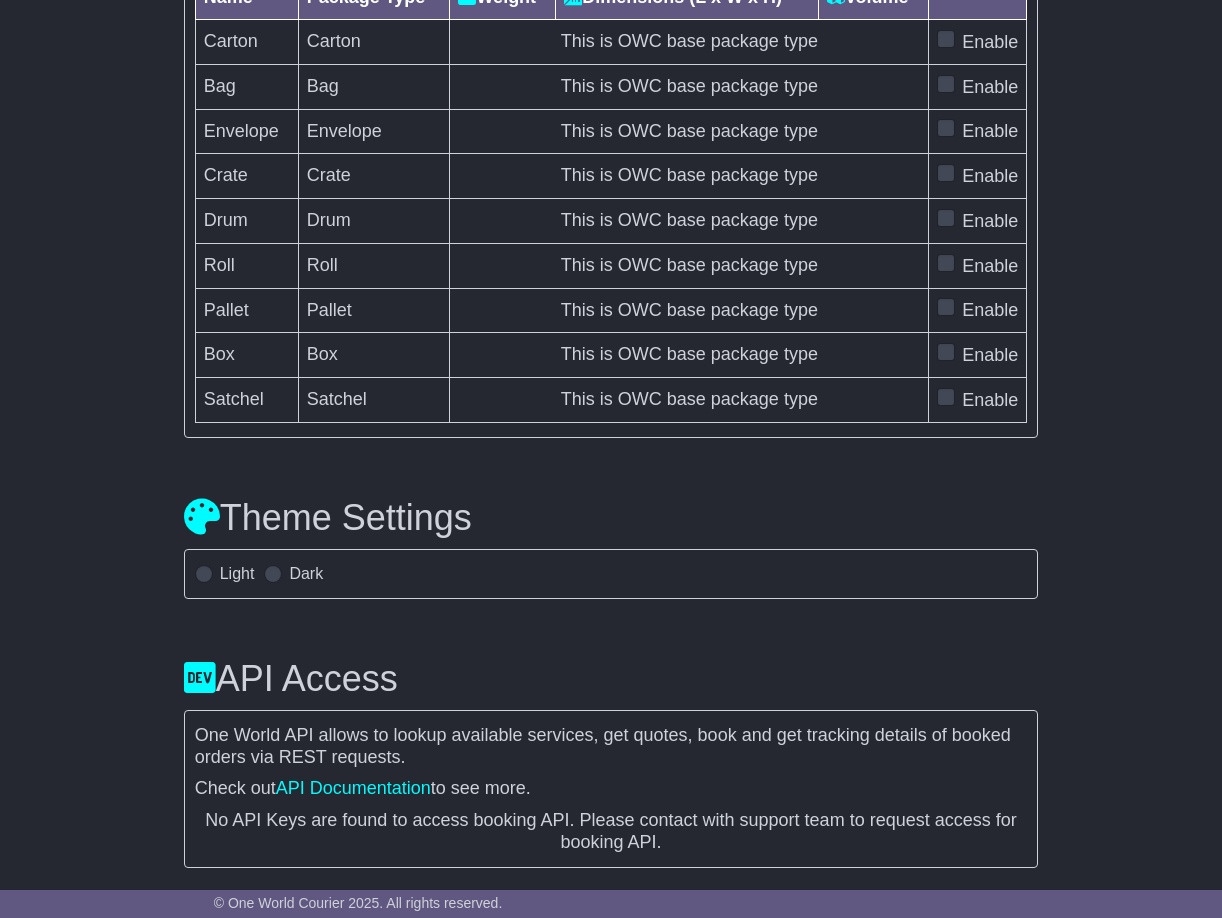 scroll, scrollTop: 6581, scrollLeft: 0, axis: vertical 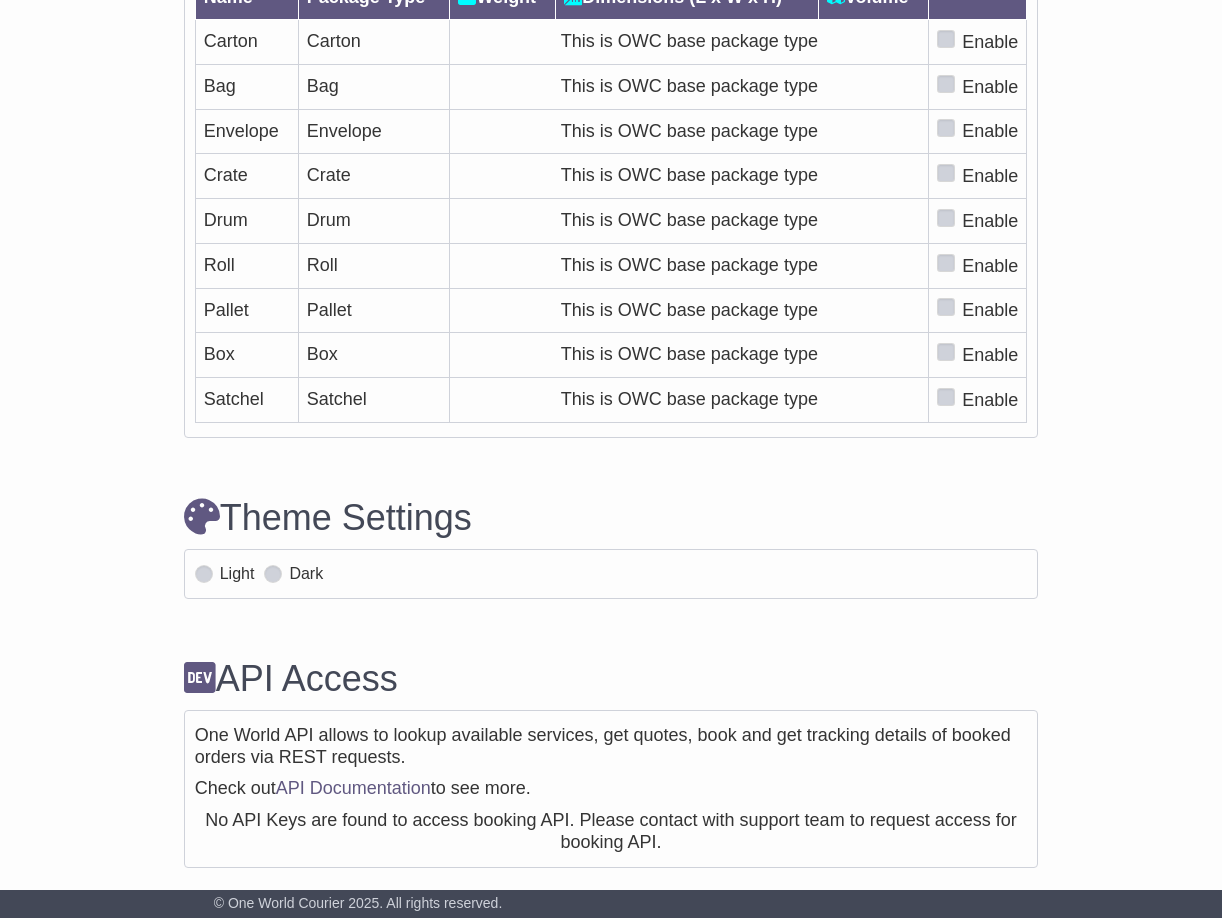 drag, startPoint x: 215, startPoint y: 807, endPoint x: 981, endPoint y: 851, distance: 767.2627 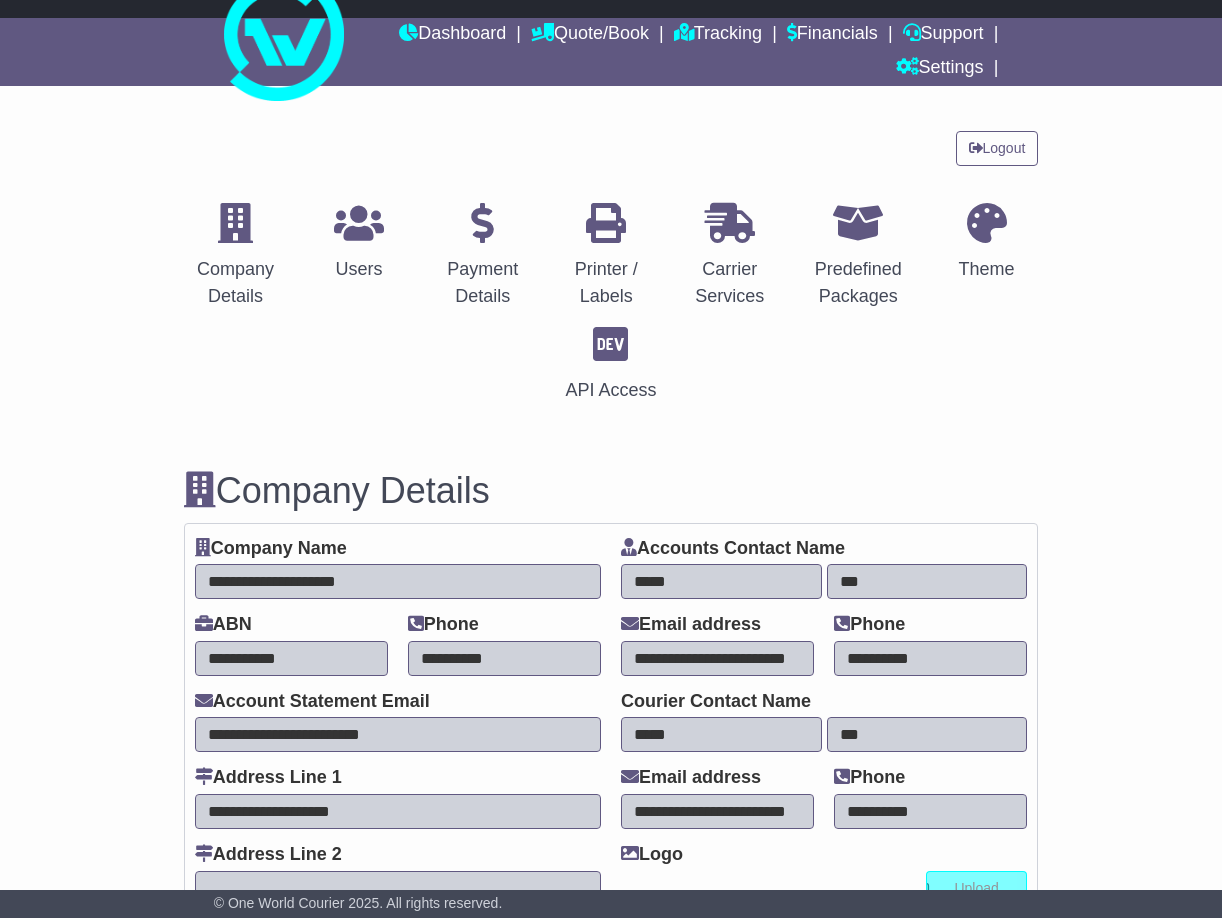 scroll, scrollTop: 0, scrollLeft: 0, axis: both 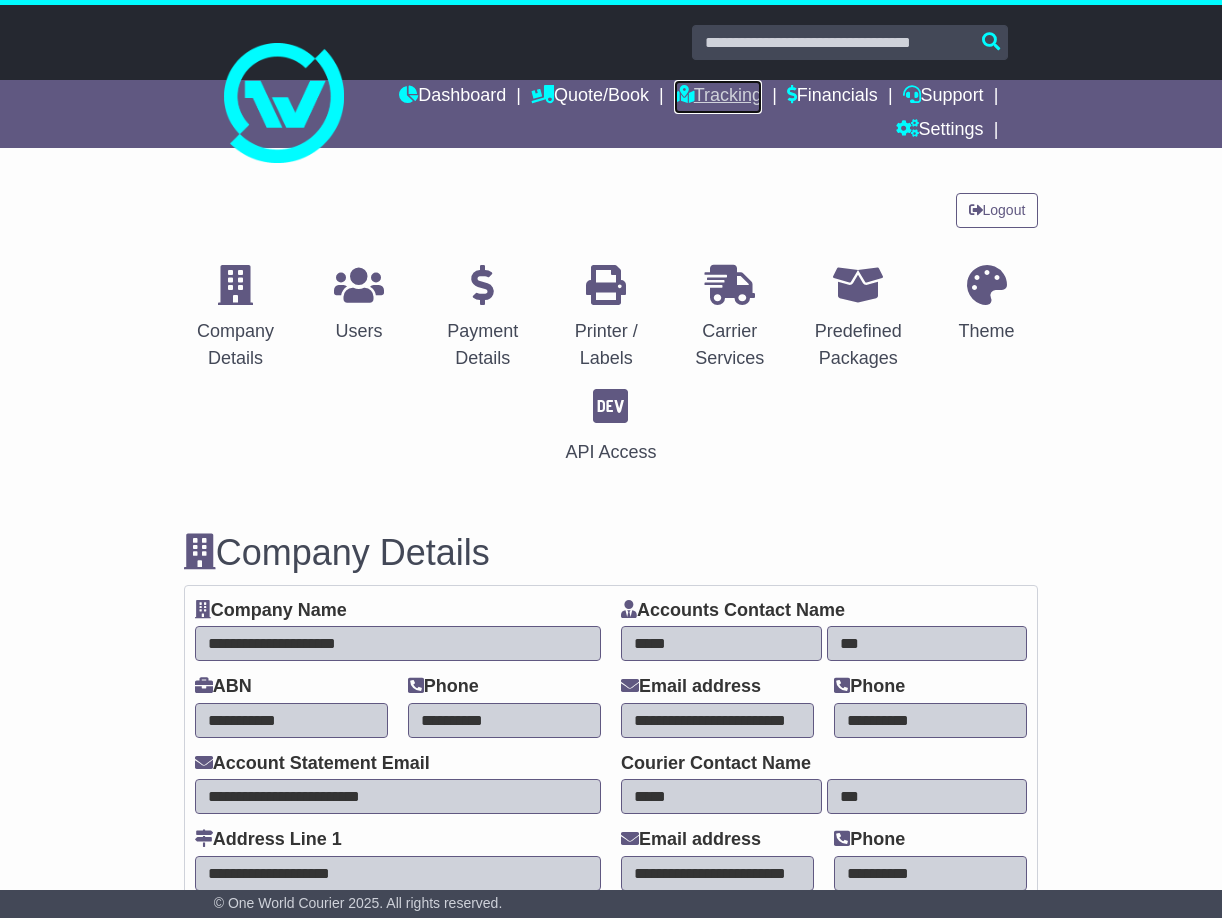 click on "Tracking" at bounding box center (718, 97) 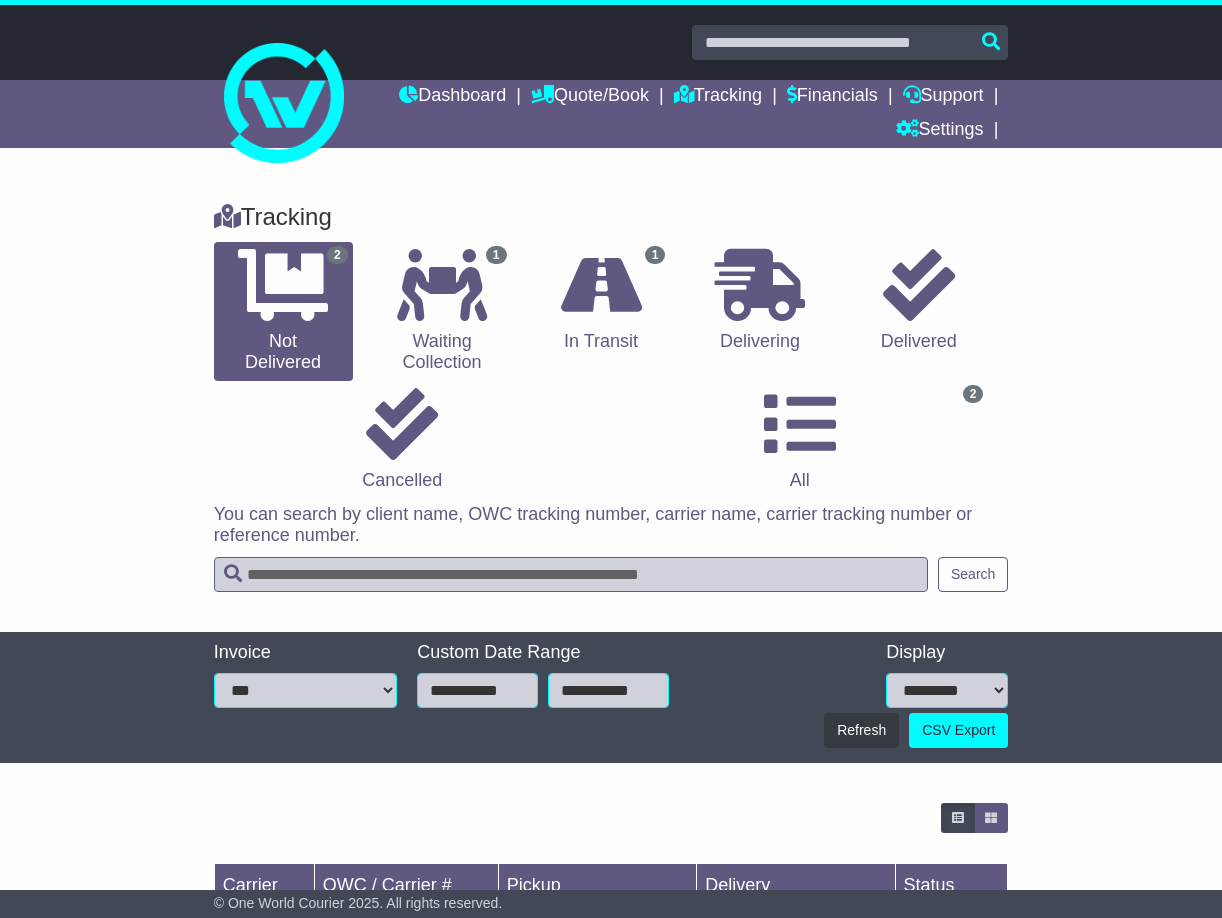 scroll, scrollTop: 0, scrollLeft: 0, axis: both 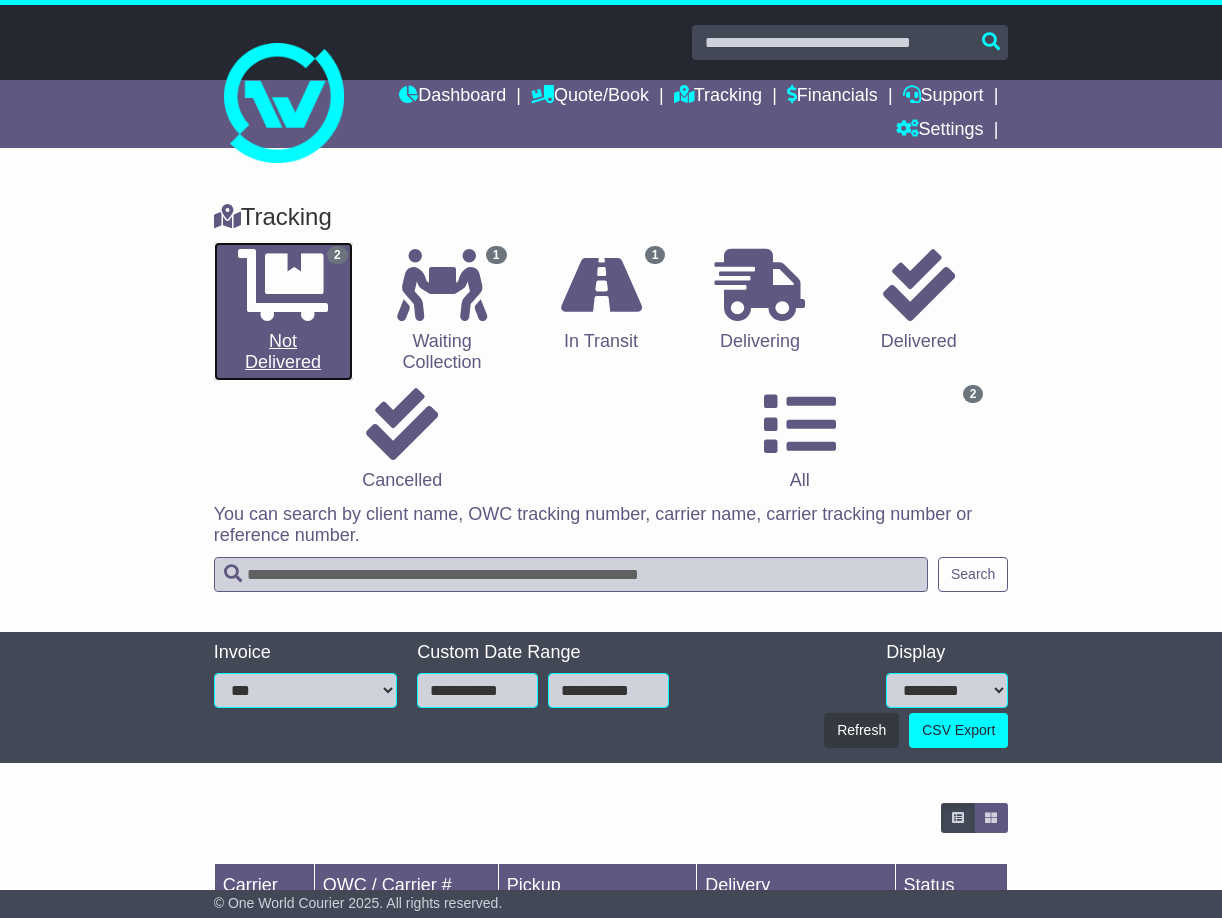 click at bounding box center (283, 285) 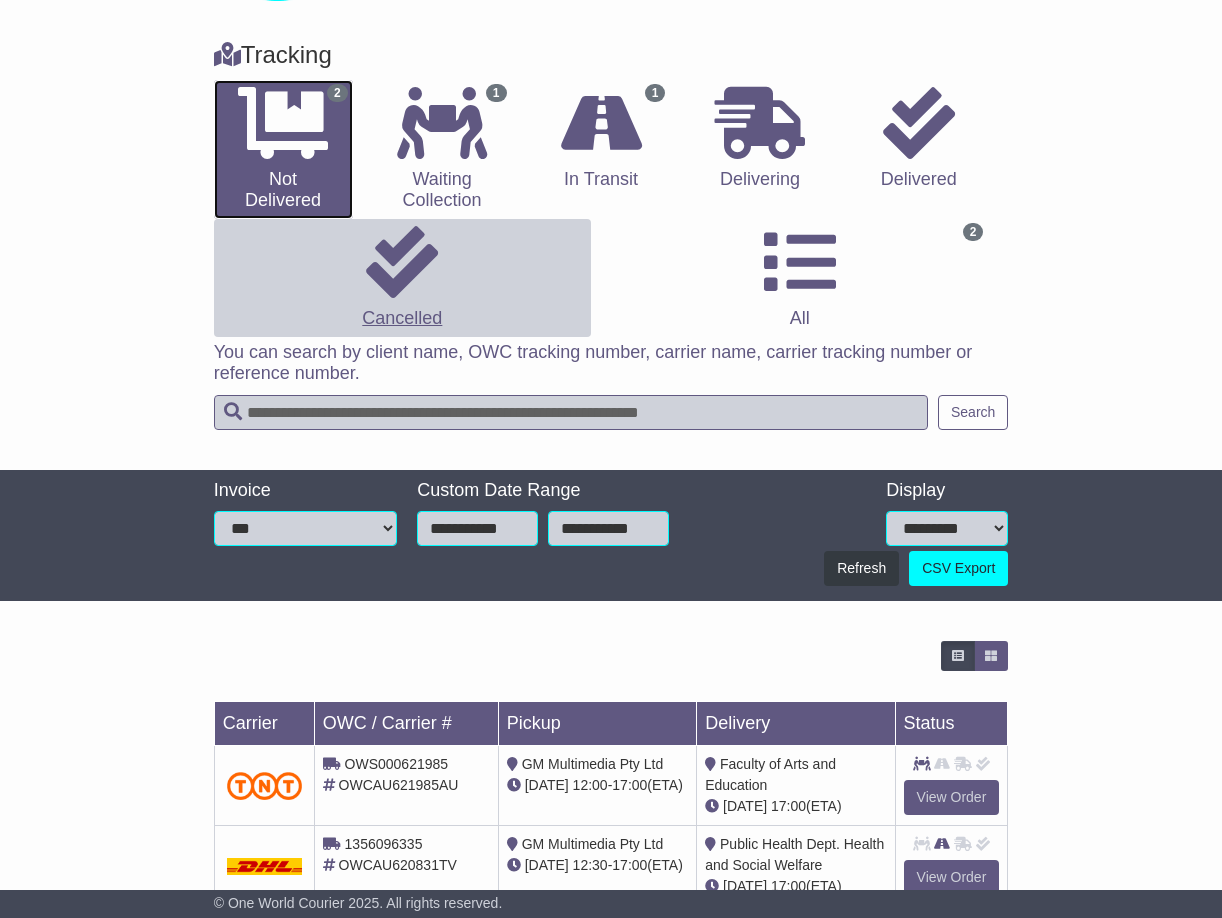 scroll, scrollTop: 221, scrollLeft: 0, axis: vertical 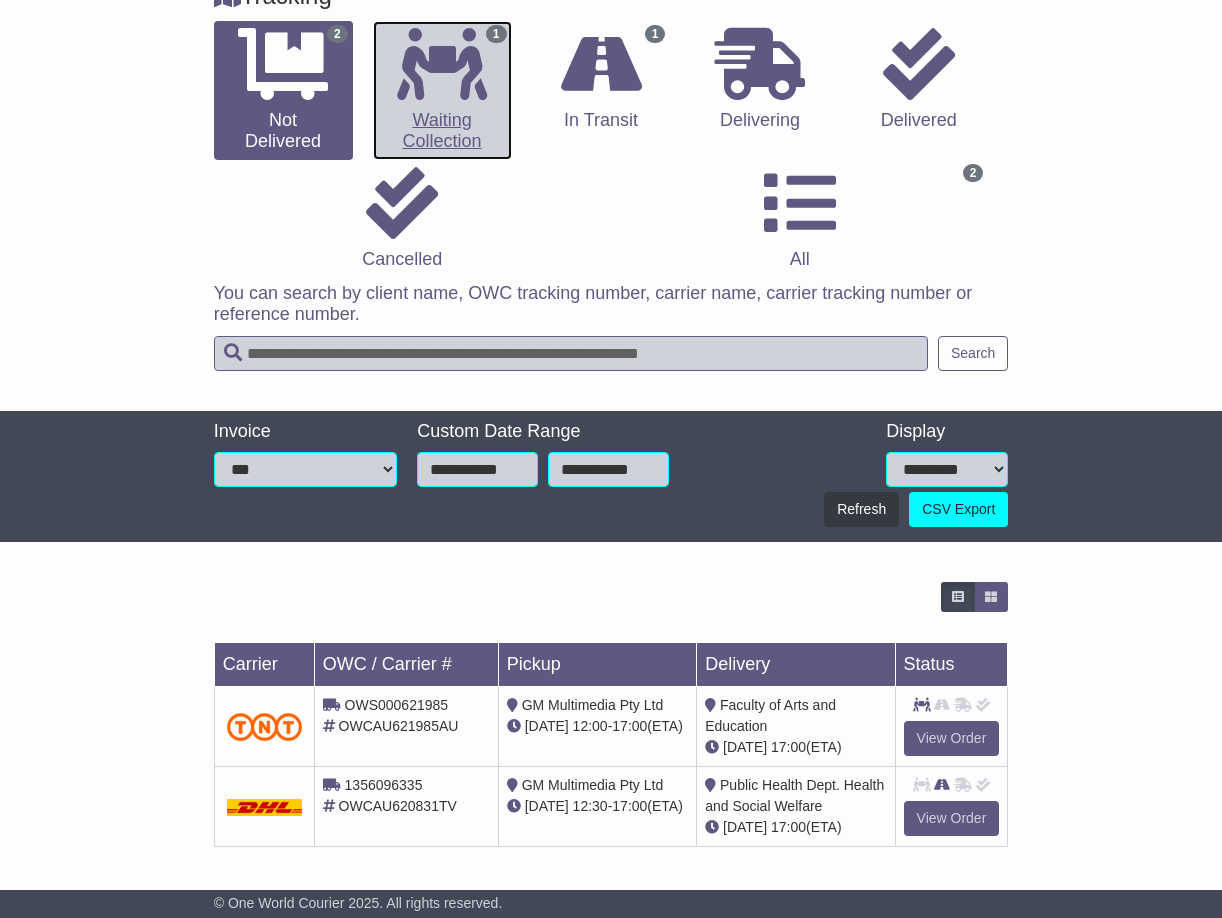 click at bounding box center (442, 64) 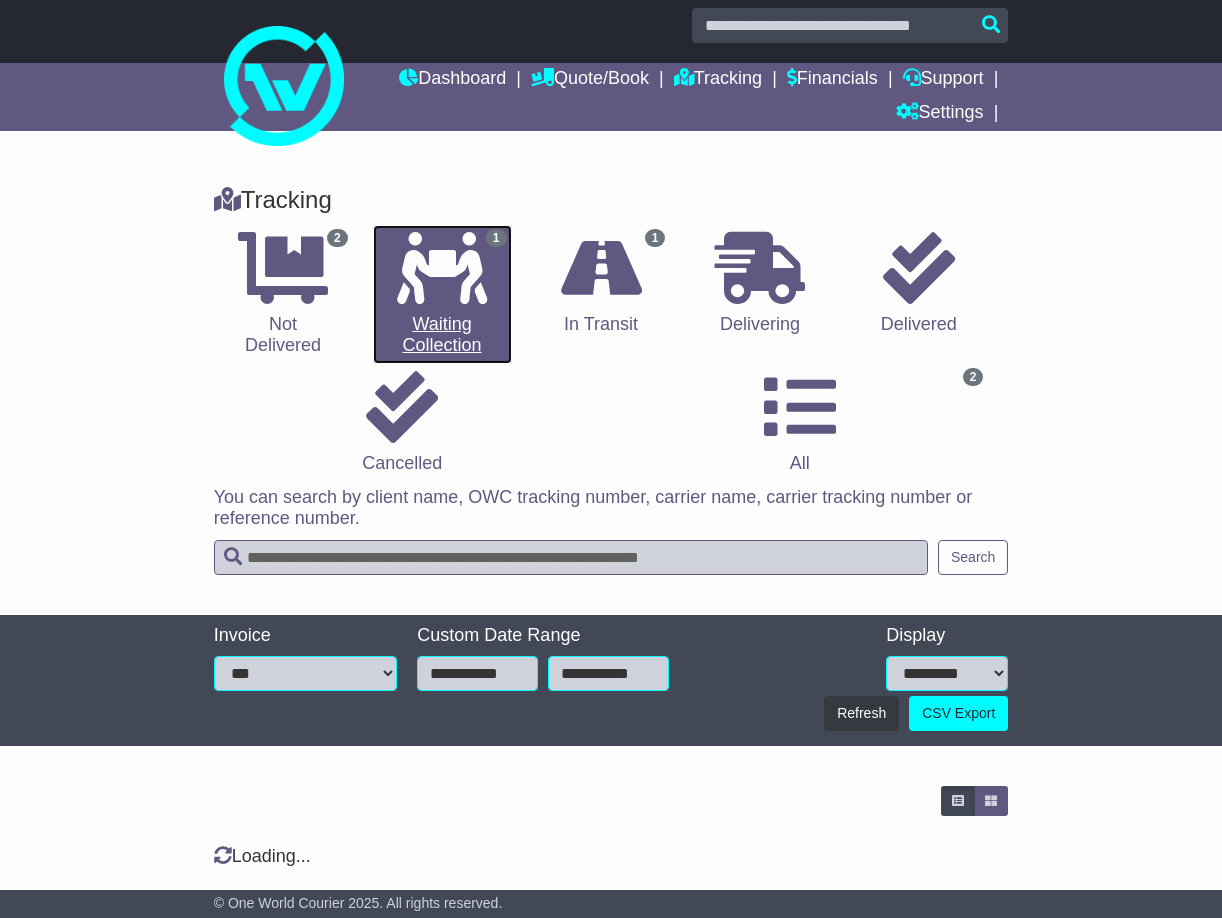 scroll, scrollTop: 141, scrollLeft: 0, axis: vertical 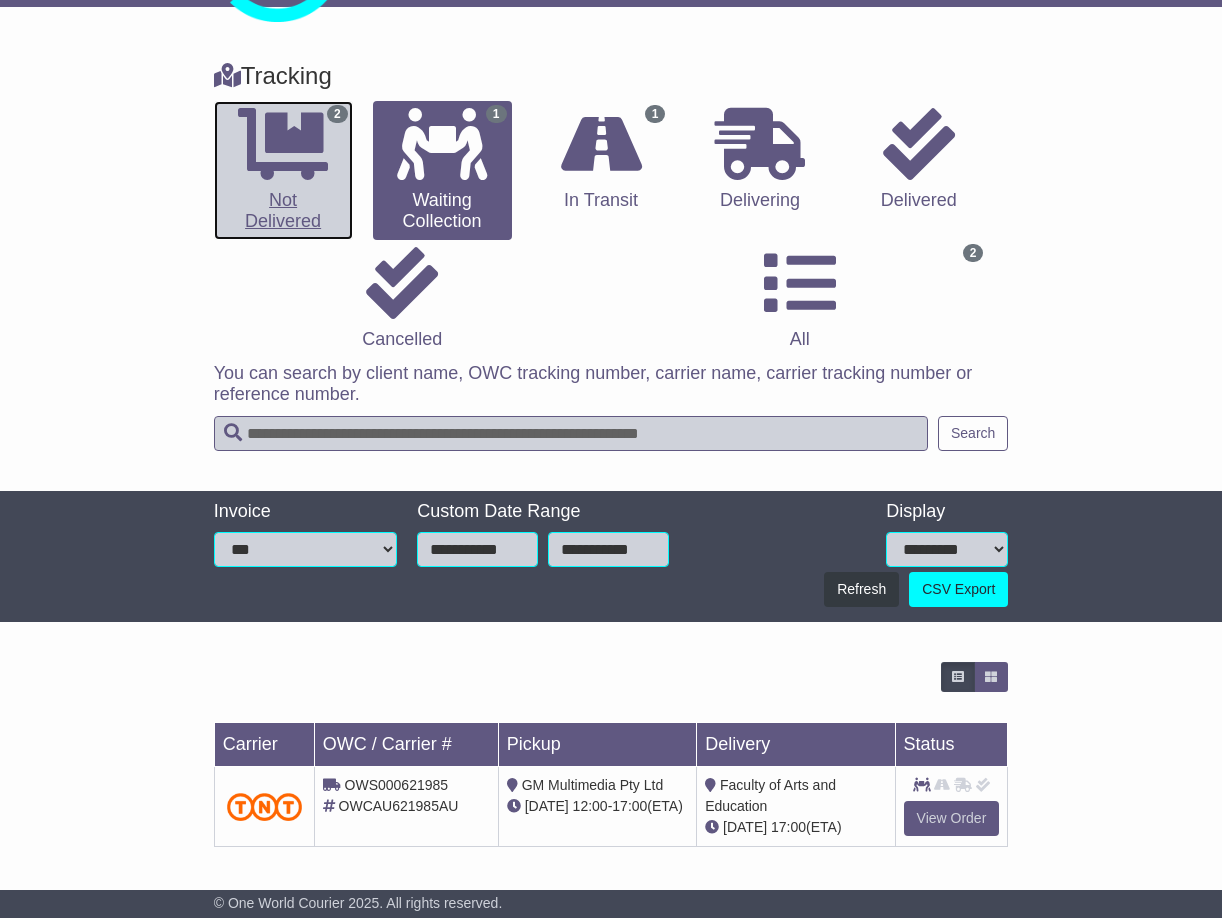 click at bounding box center (283, 144) 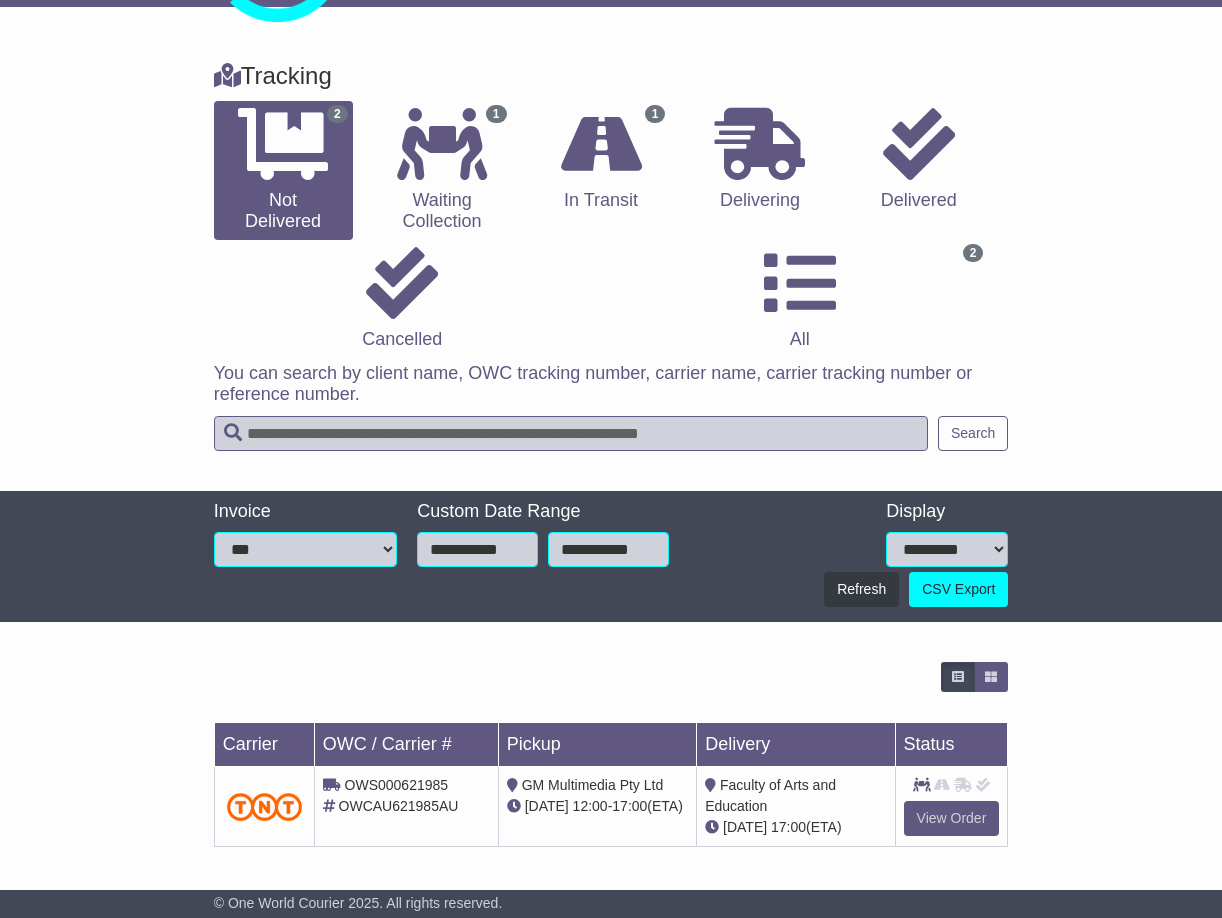 click on "1
In Transit" at bounding box center [601, 170] 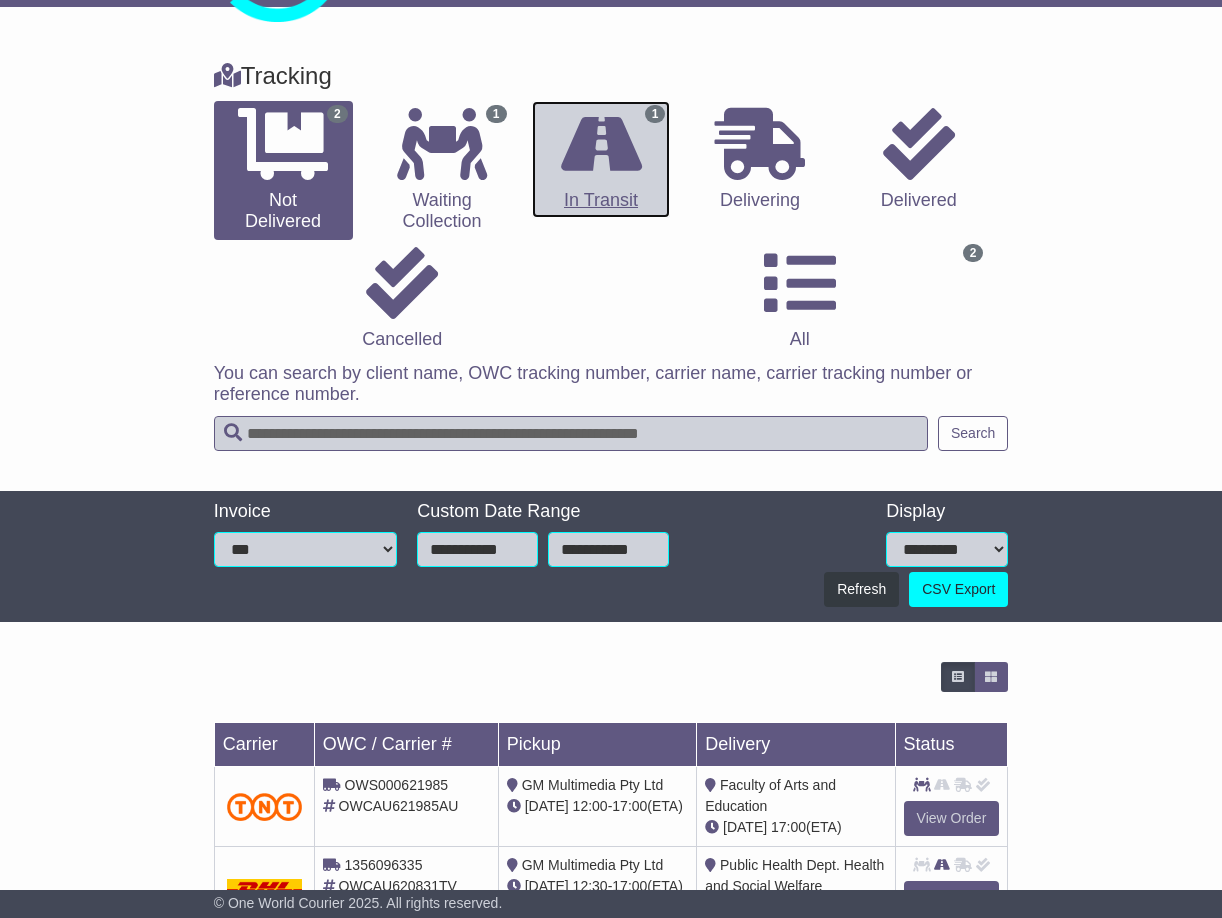click at bounding box center [601, 144] 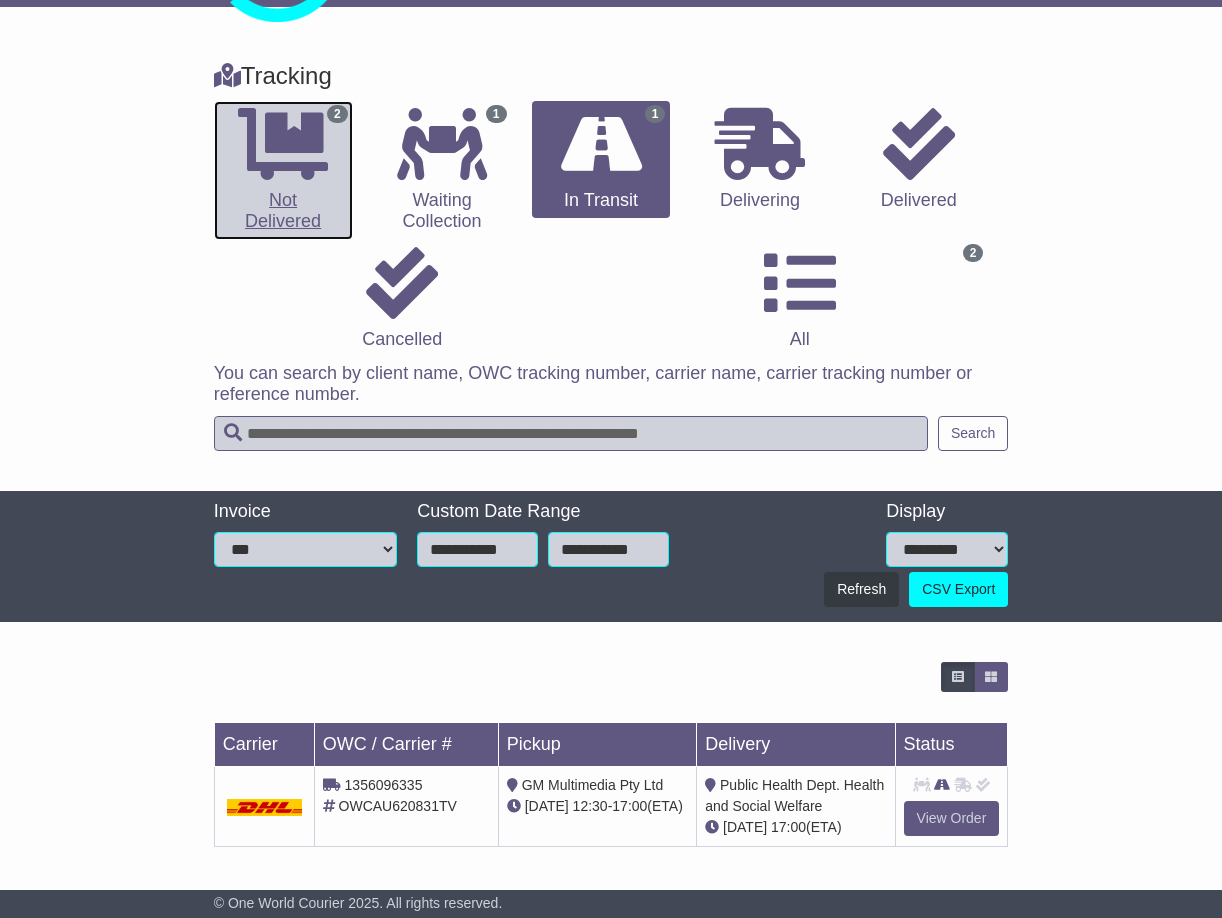 click at bounding box center (283, 144) 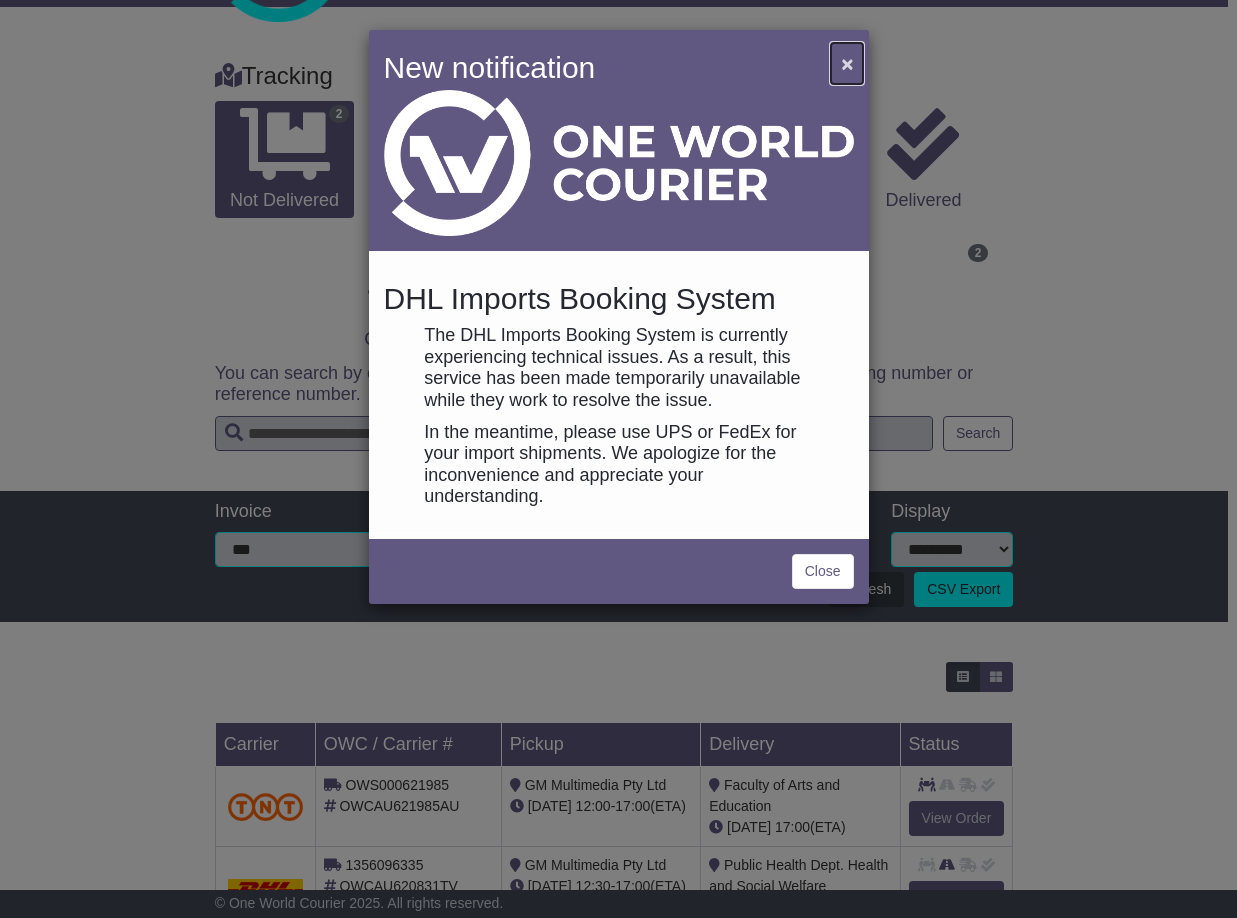 click on "×" at bounding box center [847, 63] 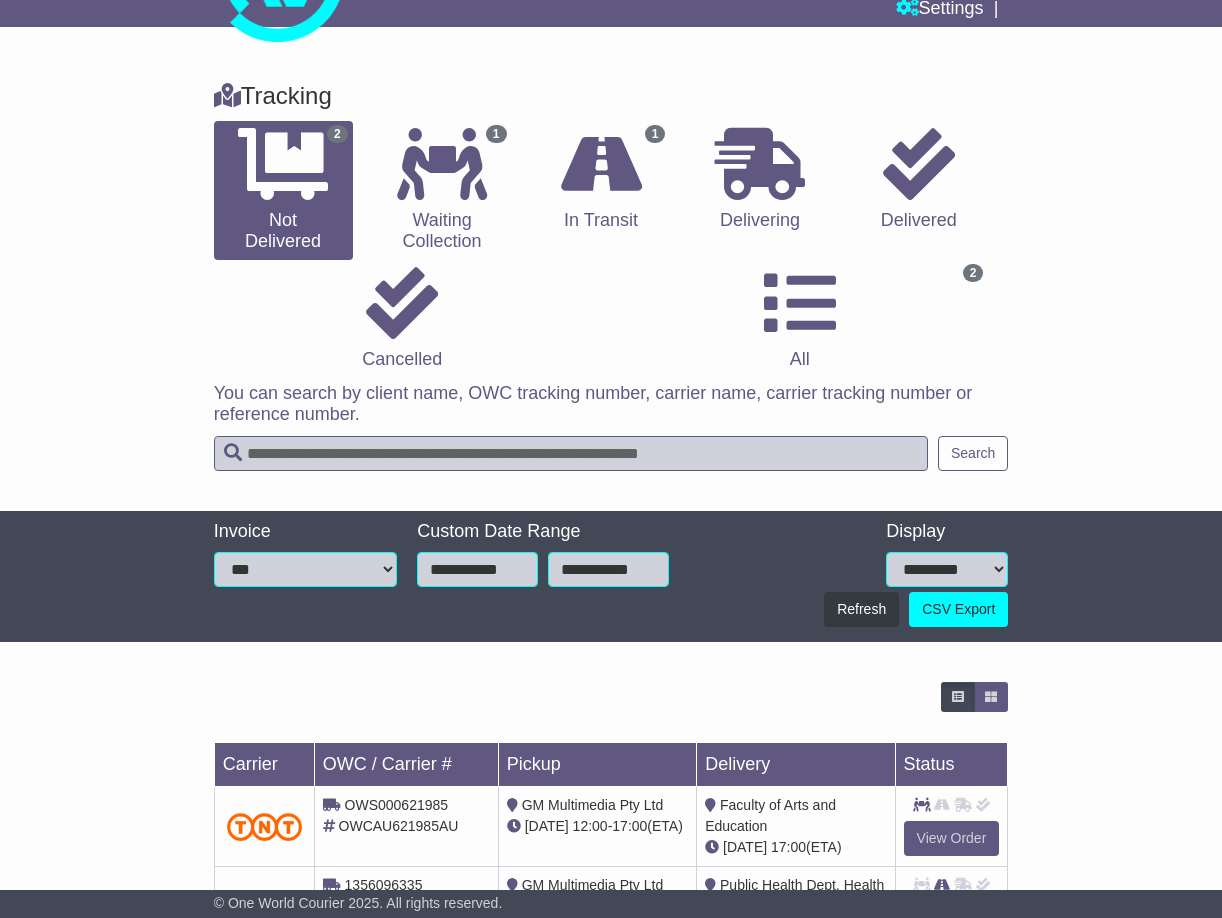 scroll, scrollTop: 0, scrollLeft: 0, axis: both 